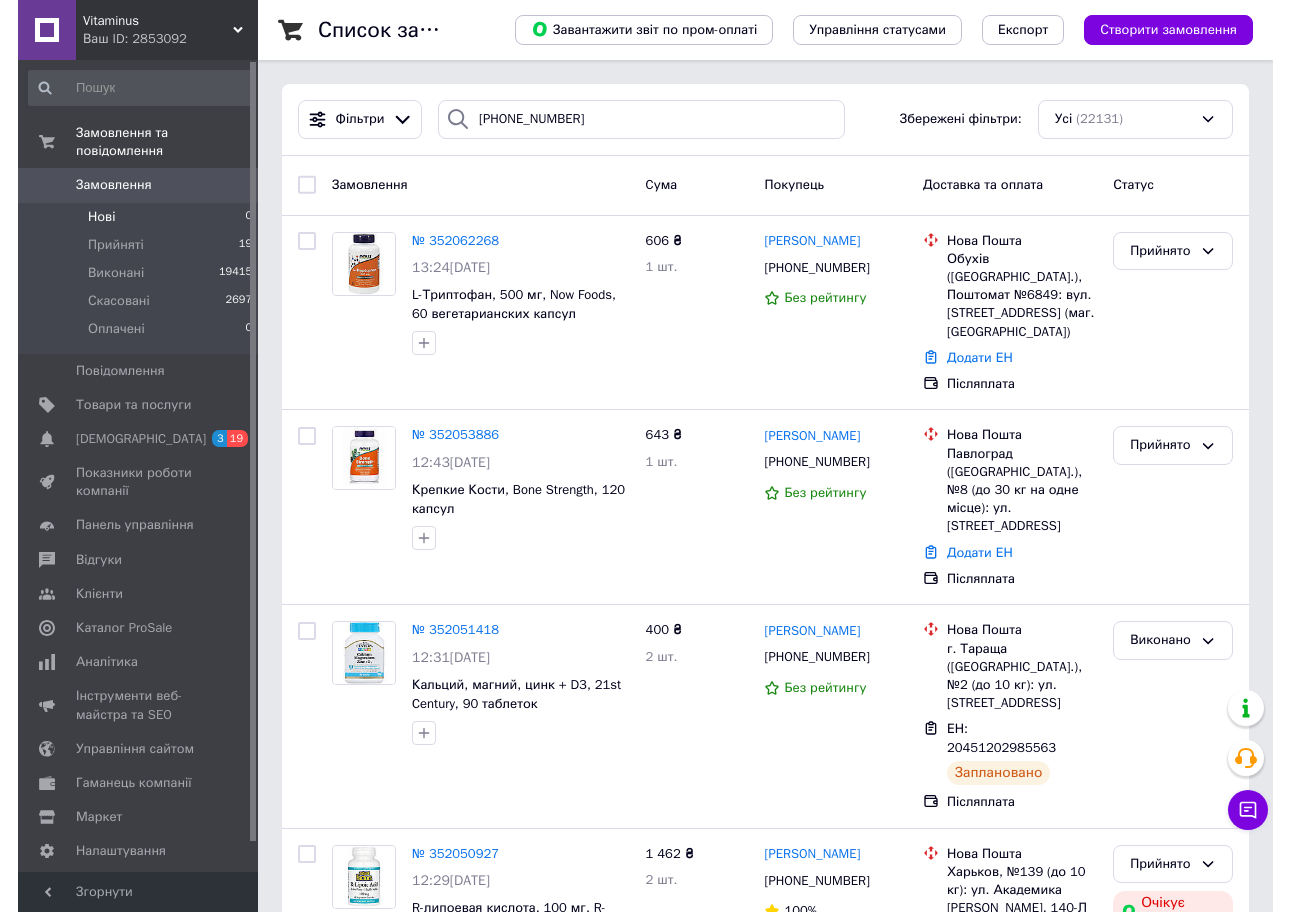 scroll, scrollTop: 0, scrollLeft: 0, axis: both 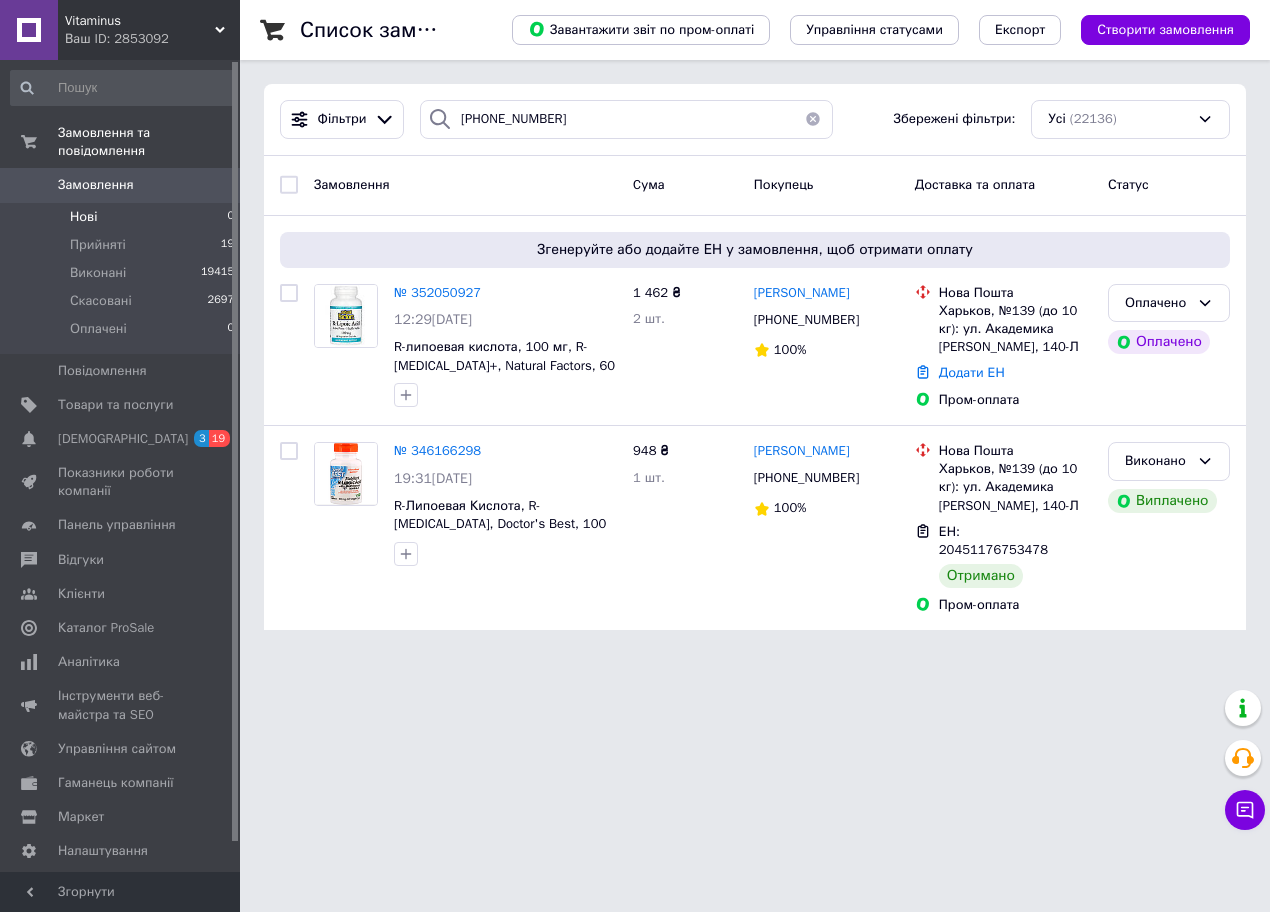 drag, startPoint x: 637, startPoint y: 674, endPoint x: 639, endPoint y: 657, distance: 17.117243 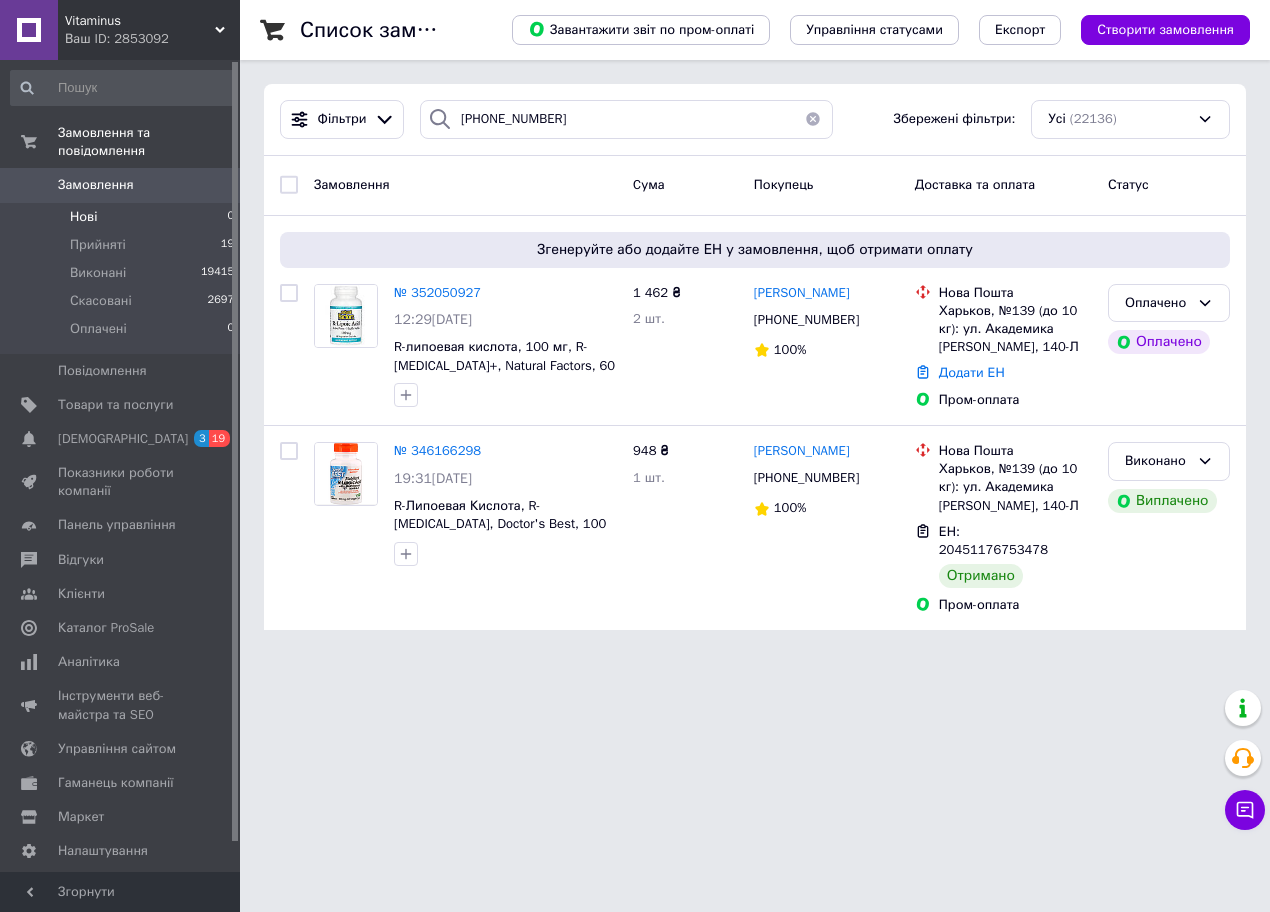 drag, startPoint x: 636, startPoint y: 809, endPoint x: 641, endPoint y: 628, distance: 181.06905 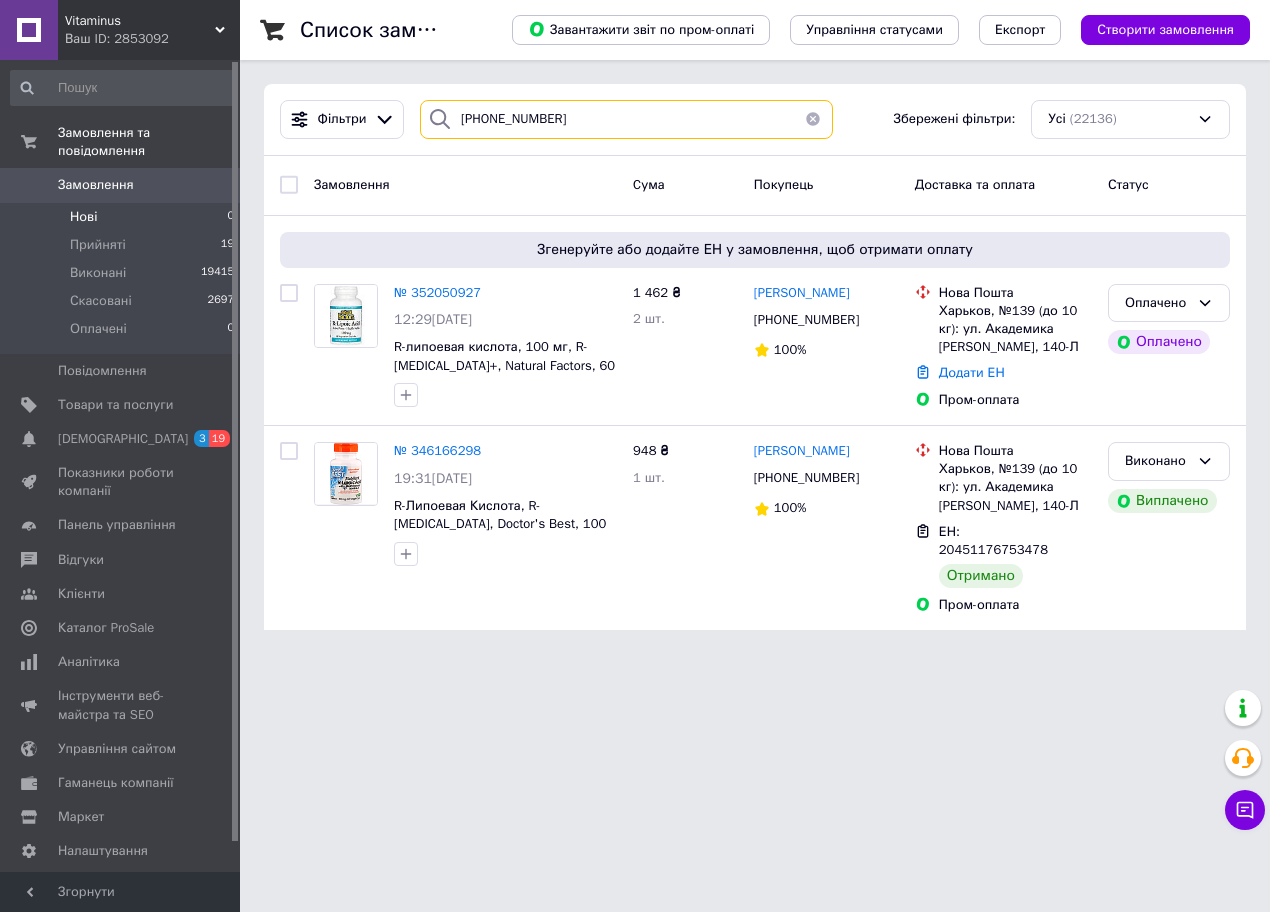 drag, startPoint x: 565, startPoint y: 110, endPoint x: 276, endPoint y: 96, distance: 289.3389 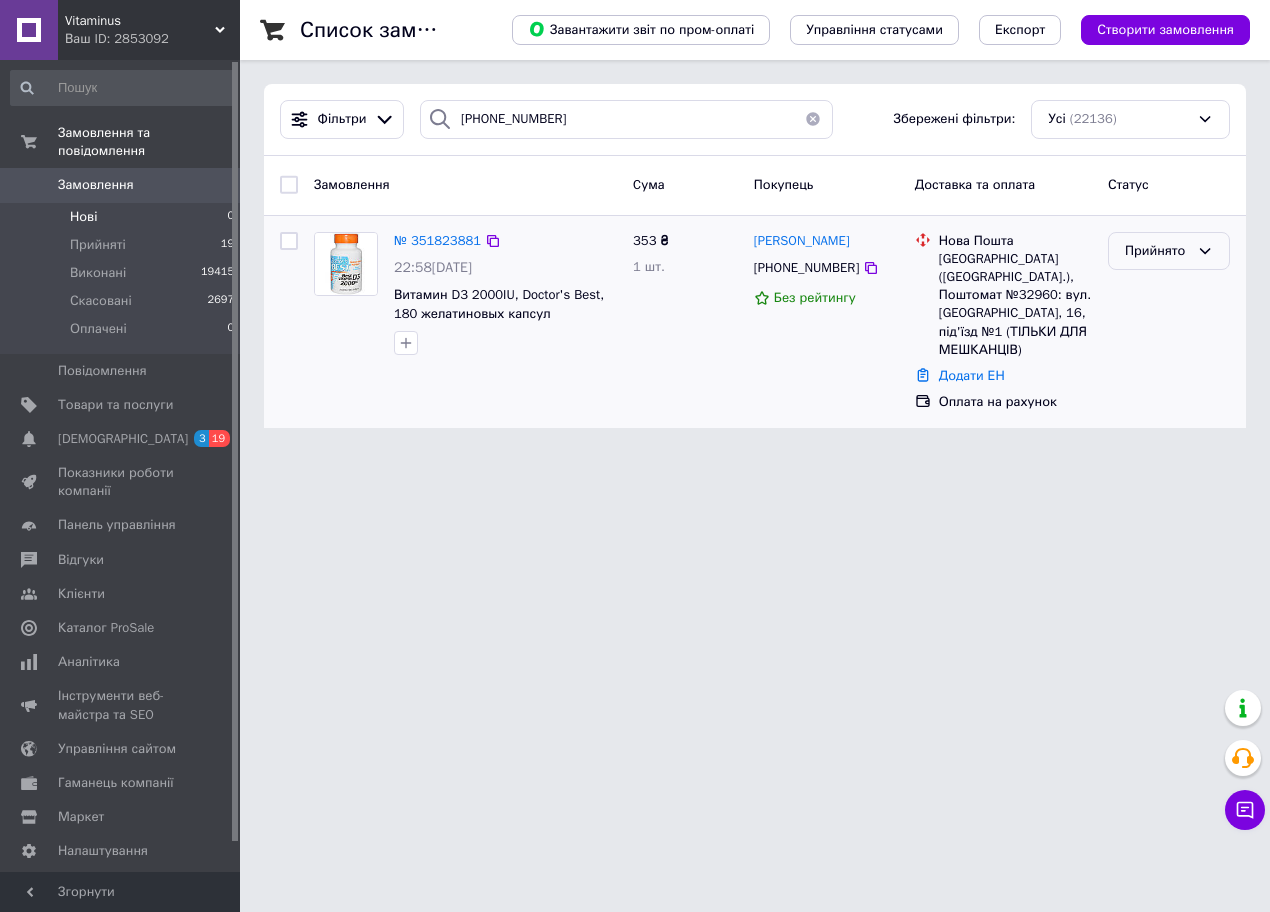 click on "Прийнято" at bounding box center (1157, 251) 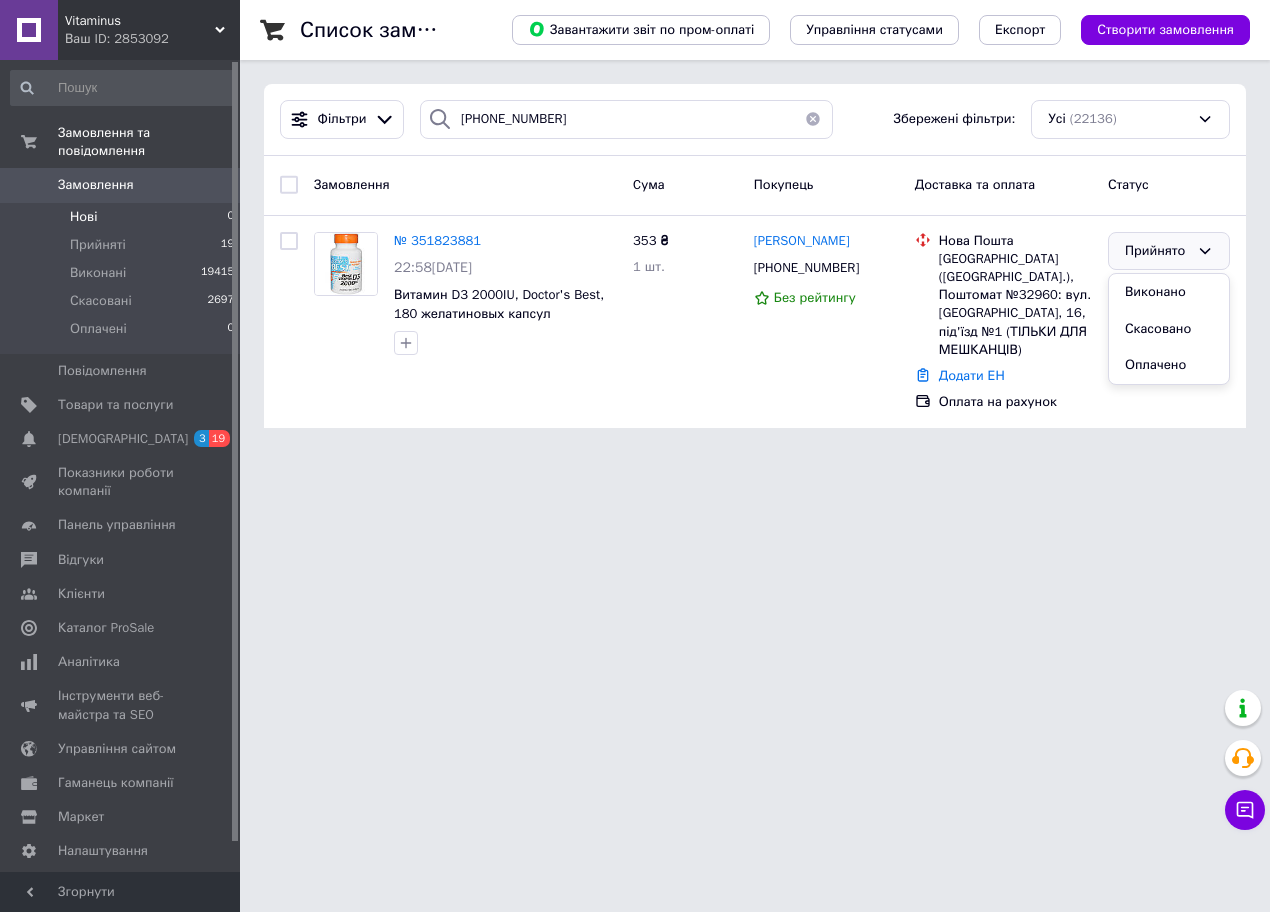 click on "Vitaminus Ваш ID: 2853092 Сайт Vitaminus Кабінет покупця Перевірити стан системи Сторінка на порталі Довідка Вийти Замовлення та повідомлення Замовлення 0 Нові 0 Прийняті 19 Виконані 19415 Скасовані 2697 Оплачені 0 Повідомлення 0 Товари та послуги Сповіщення 3 19 Показники роботи компанії Панель управління Відгуки Клієнти Каталог ProSale Аналітика Інструменти веб-майстра та SEO Управління сайтом Гаманець компанії [PERSON_NAME] Тарифи та рахунки Prom топ Згорнути
Список замовлень   Управління статусами Експорт" at bounding box center [635, 226] 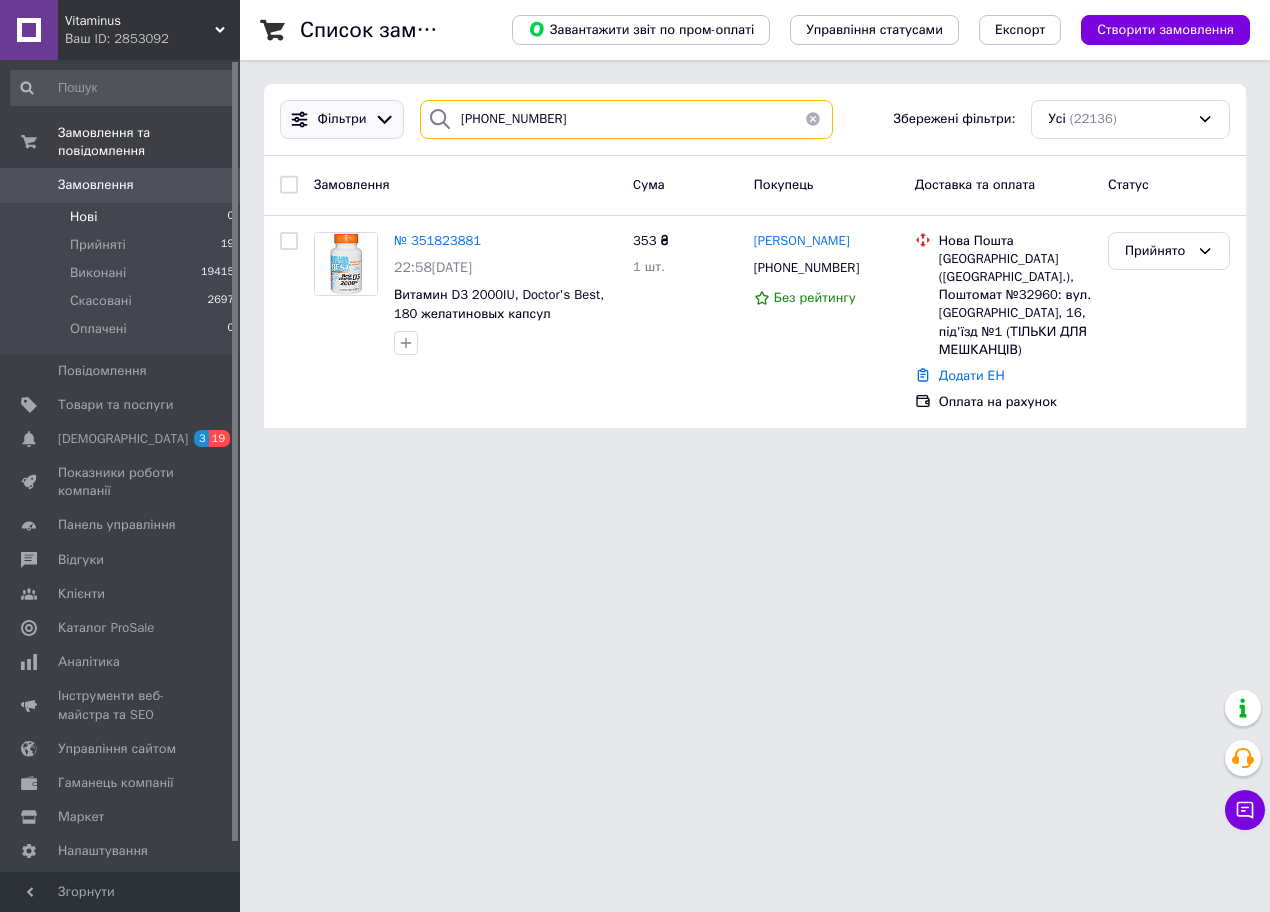 drag, startPoint x: 592, startPoint y: 114, endPoint x: 298, endPoint y: 119, distance: 294.0425 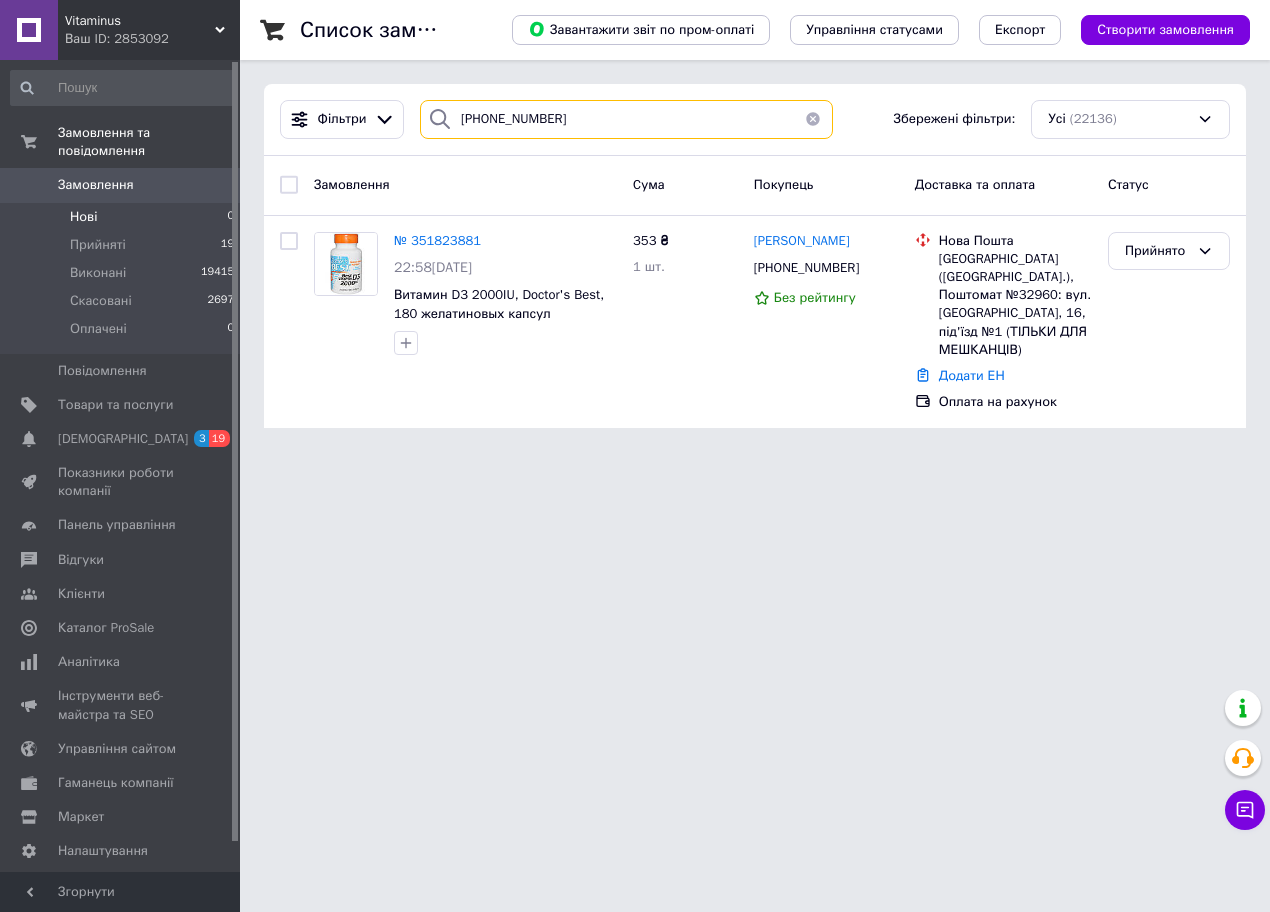 paste on "66)[PHONE_NUMBER]" 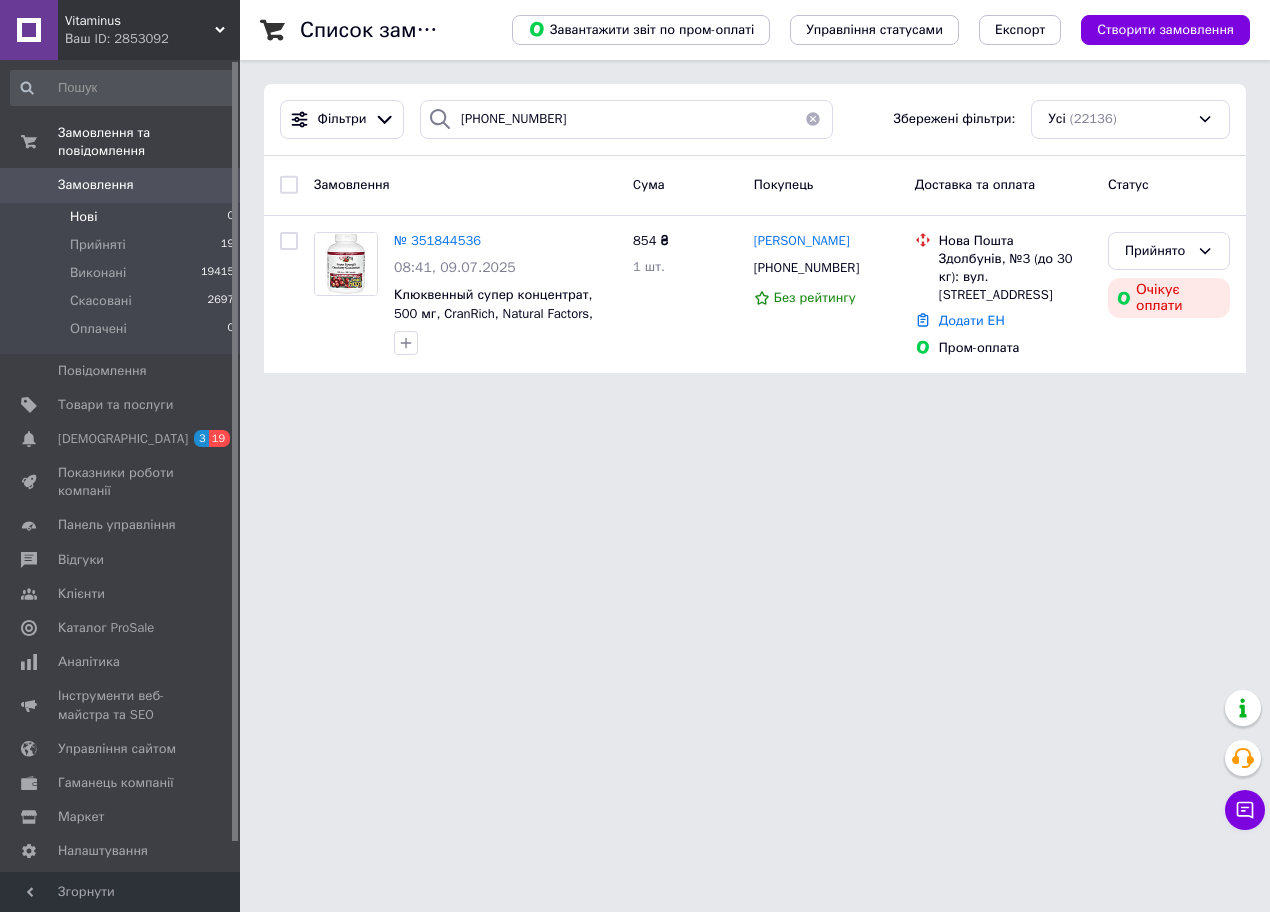 click on "Vitaminus Ваш ID: 2853092 Сайт Vitaminus Кабінет покупця Перевірити стан системи Сторінка на порталі Довідка Вийти Замовлення та повідомлення Замовлення 0 Нові 0 Прийняті 19 Виконані 19415 Скасовані 2697 Оплачені 0 Повідомлення 0 Товари та послуги Сповіщення 3 19 Показники роботи компанії Панель управління Відгуки Клієнти Каталог ProSale Аналітика Інструменти веб-майстра та SEO Управління сайтом Гаманець компанії [PERSON_NAME] Тарифи та рахунки Prom топ Згорнути
Список замовлень   Управління статусами Експорт" at bounding box center (635, 198) 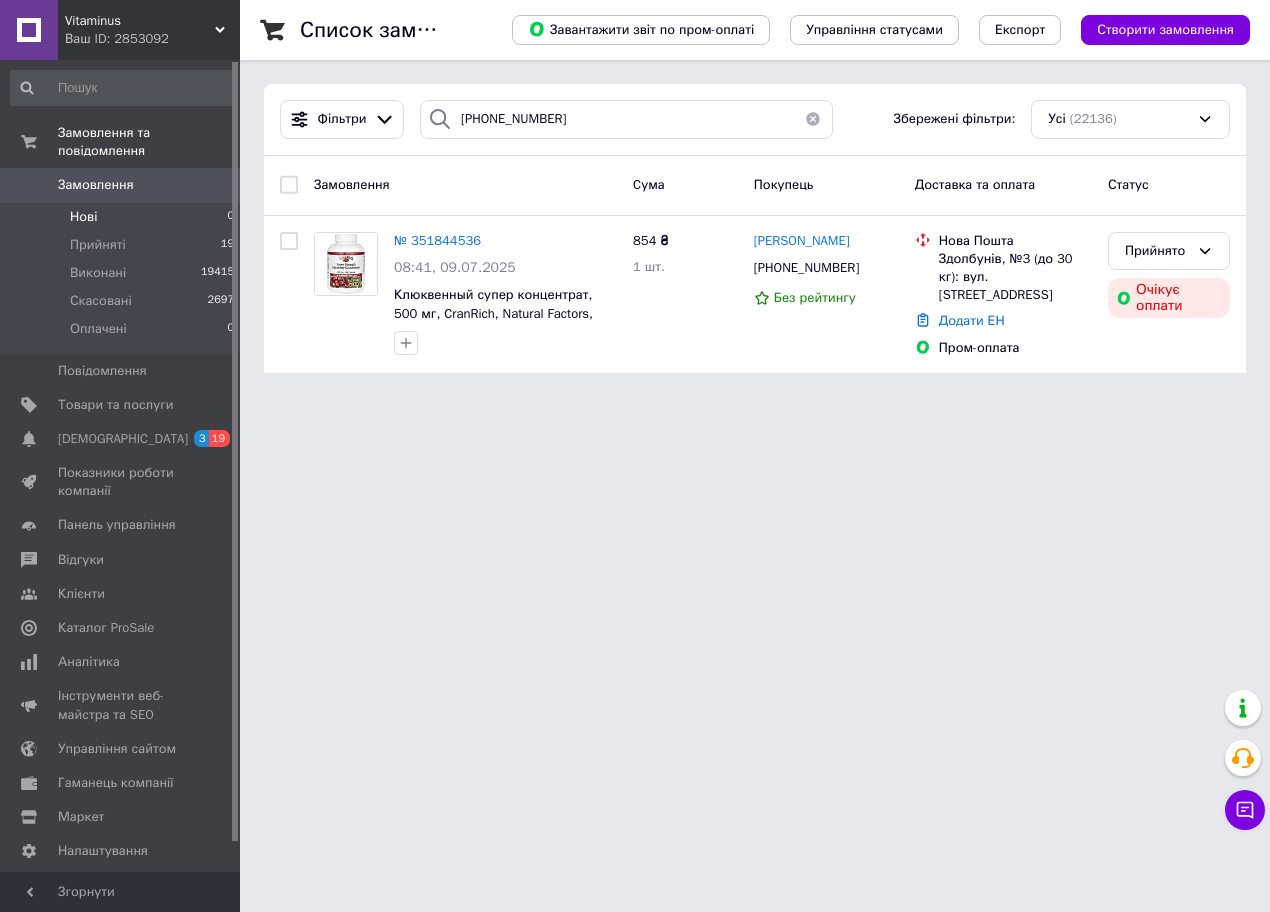 click on "Vitaminus Ваш ID: 2853092 Сайт Vitaminus Кабінет покупця Перевірити стан системи Сторінка на порталі Довідка Вийти Замовлення та повідомлення Замовлення 0 Нові 0 Прийняті 19 Виконані 19415 Скасовані 2697 Оплачені 0 Повідомлення 0 Товари та послуги Сповіщення 3 19 Показники роботи компанії Панель управління Відгуки Клієнти Каталог ProSale Аналітика Інструменти веб-майстра та SEO Управління сайтом Гаманець компанії [PERSON_NAME] Тарифи та рахунки Prom топ Згорнути
Список замовлень   Управління статусами Експорт" at bounding box center [635, 198] 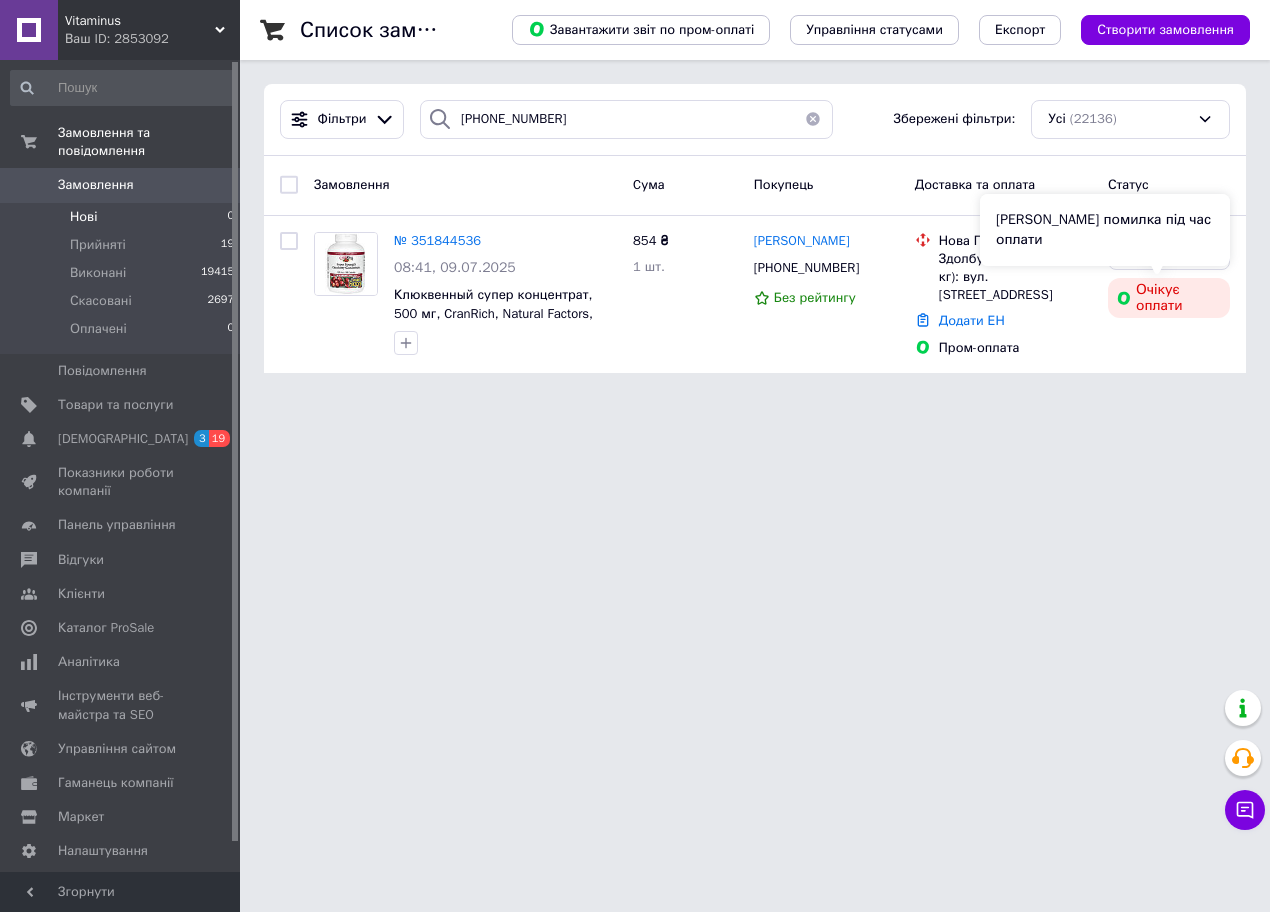 click on "[PERSON_NAME] помилка під час оплати" at bounding box center [1105, 230] 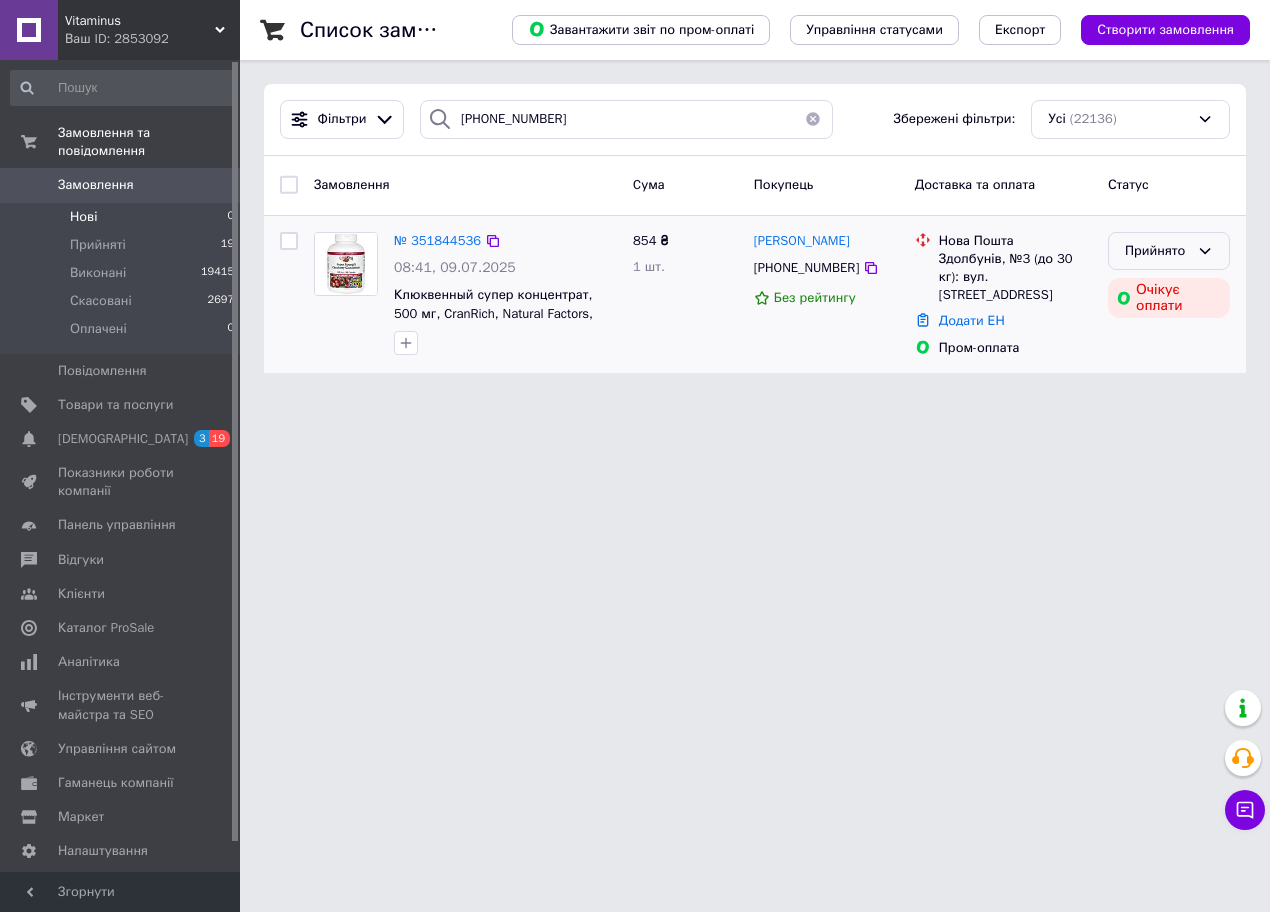 click 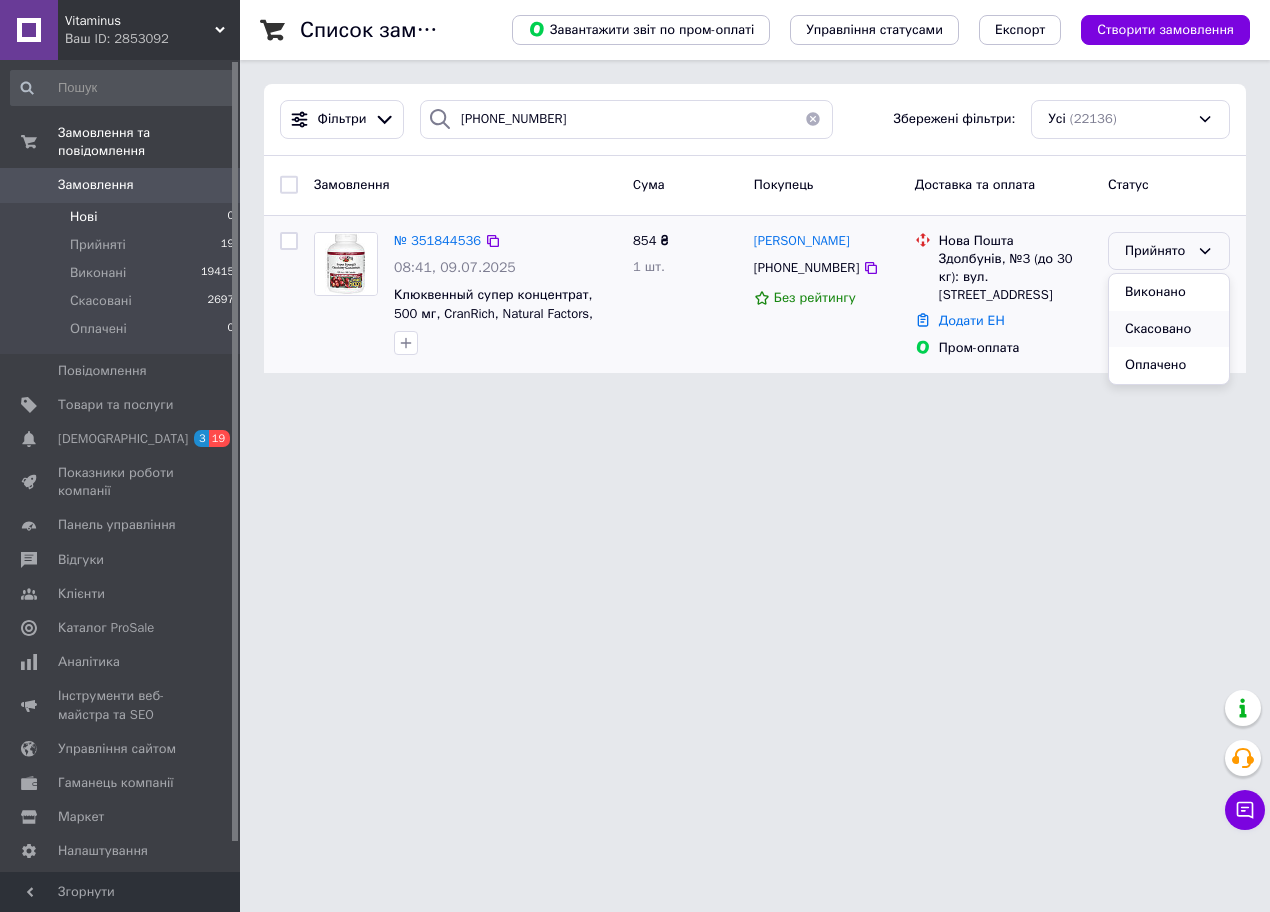 click on "Скасовано" at bounding box center (1169, 329) 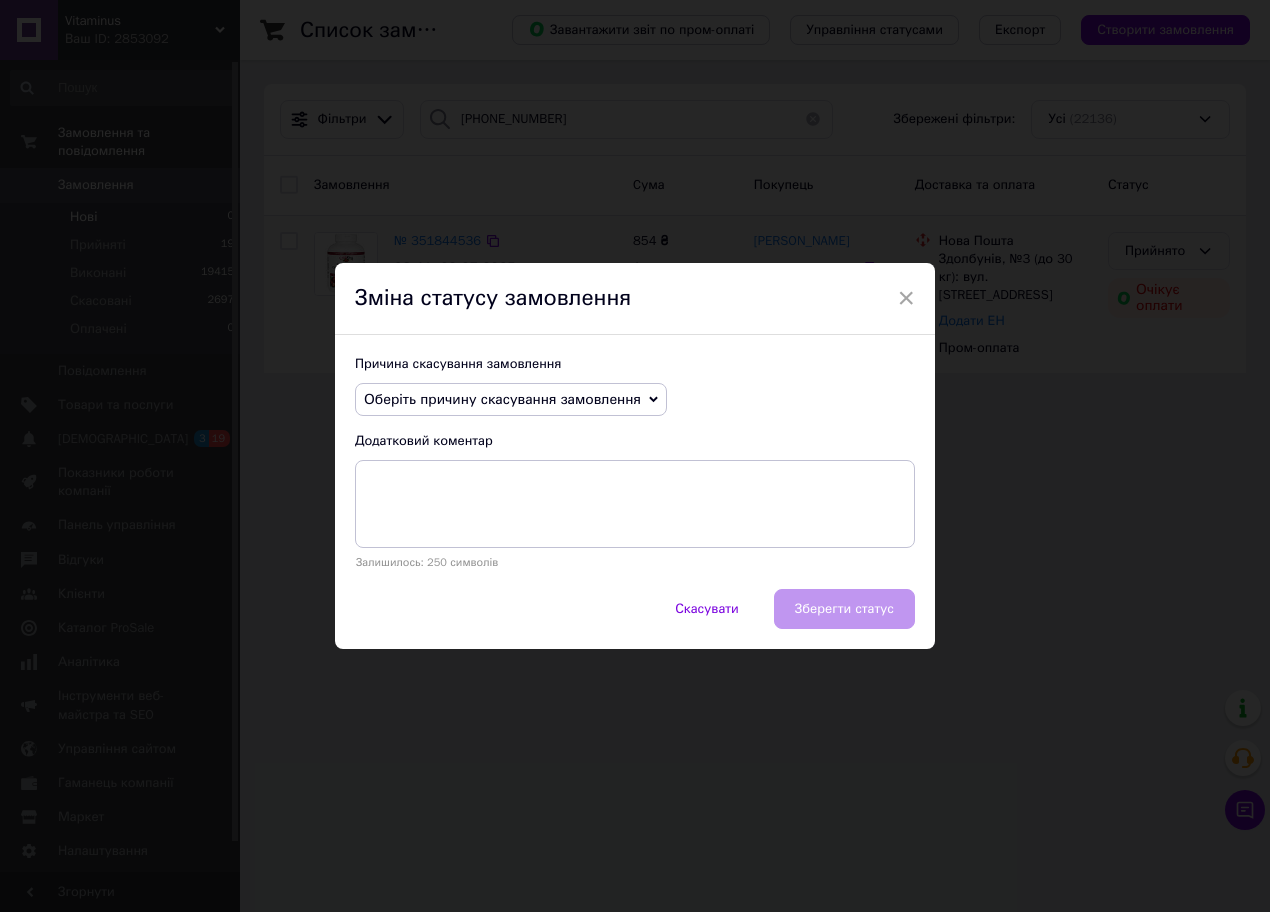 click on "Причина скасування замовлення Оберіть причину скасування замовлення Немає в наявності Немає різновиду товару Оплата не надійшла На прохання покупця Замовлення-дублікат Не виходить додзвонитися Інше Додатковий коментар Залишилось: 250 символів" at bounding box center (635, 462) 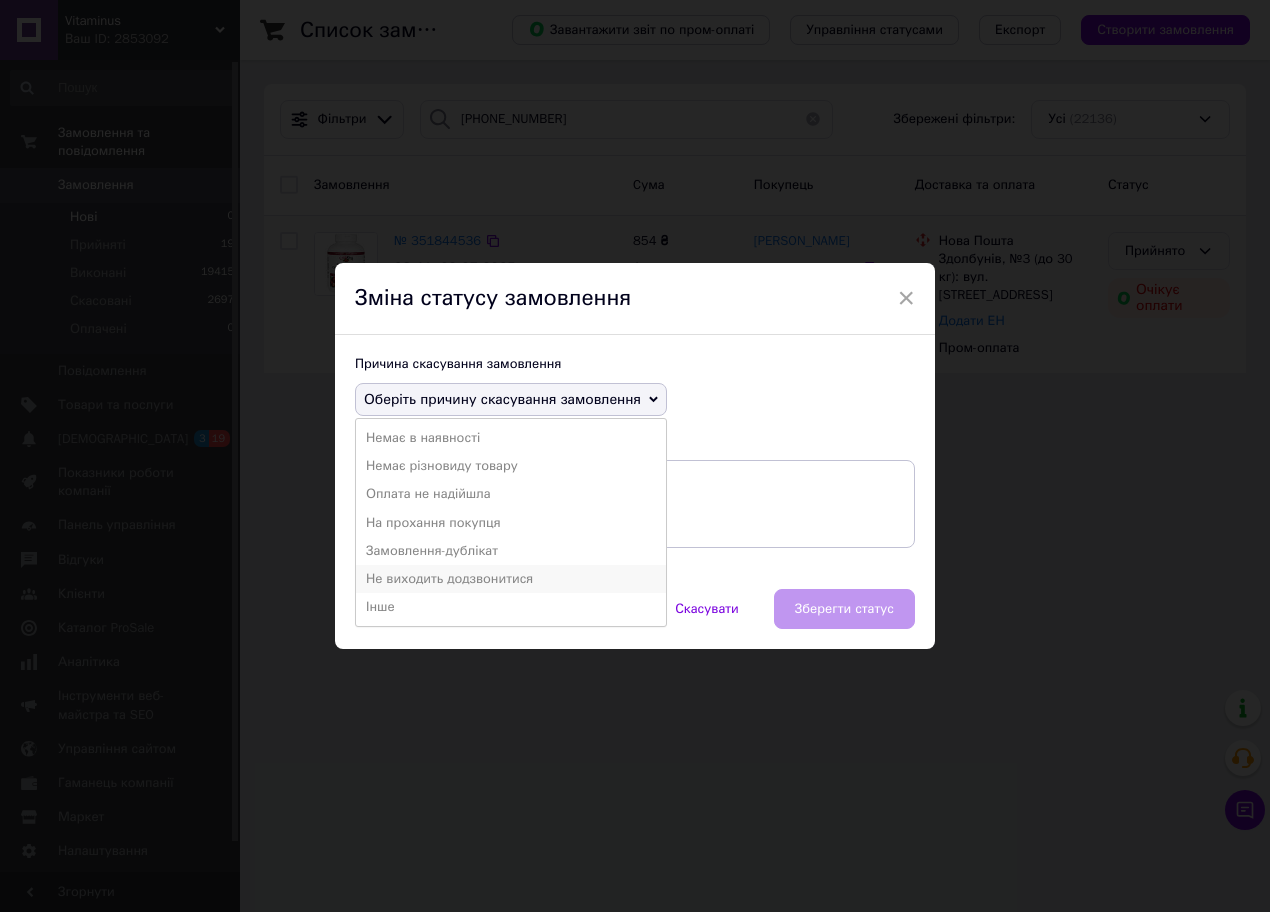 click on "Не виходить додзвонитися" at bounding box center [511, 579] 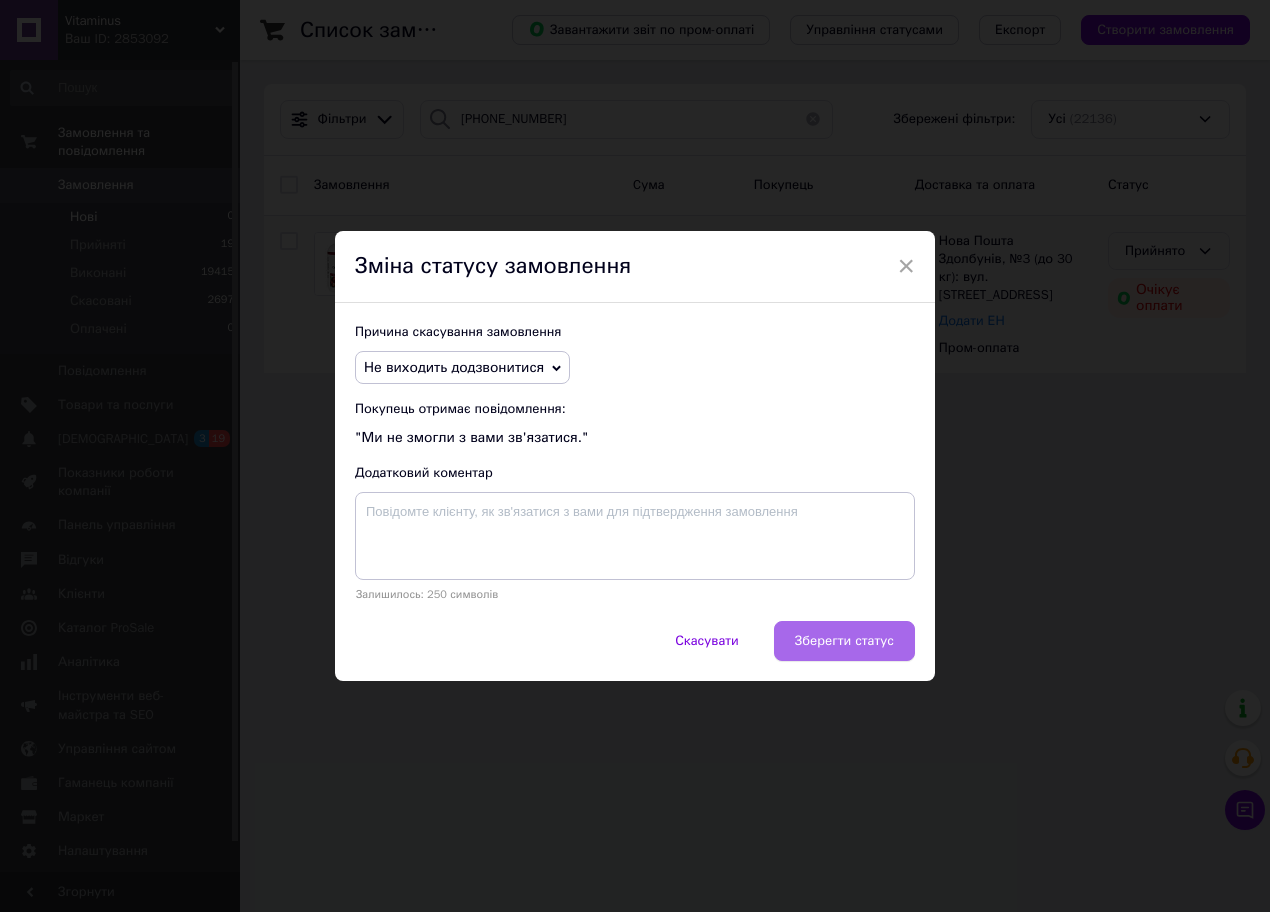 click on "Зберегти статус" at bounding box center (844, 641) 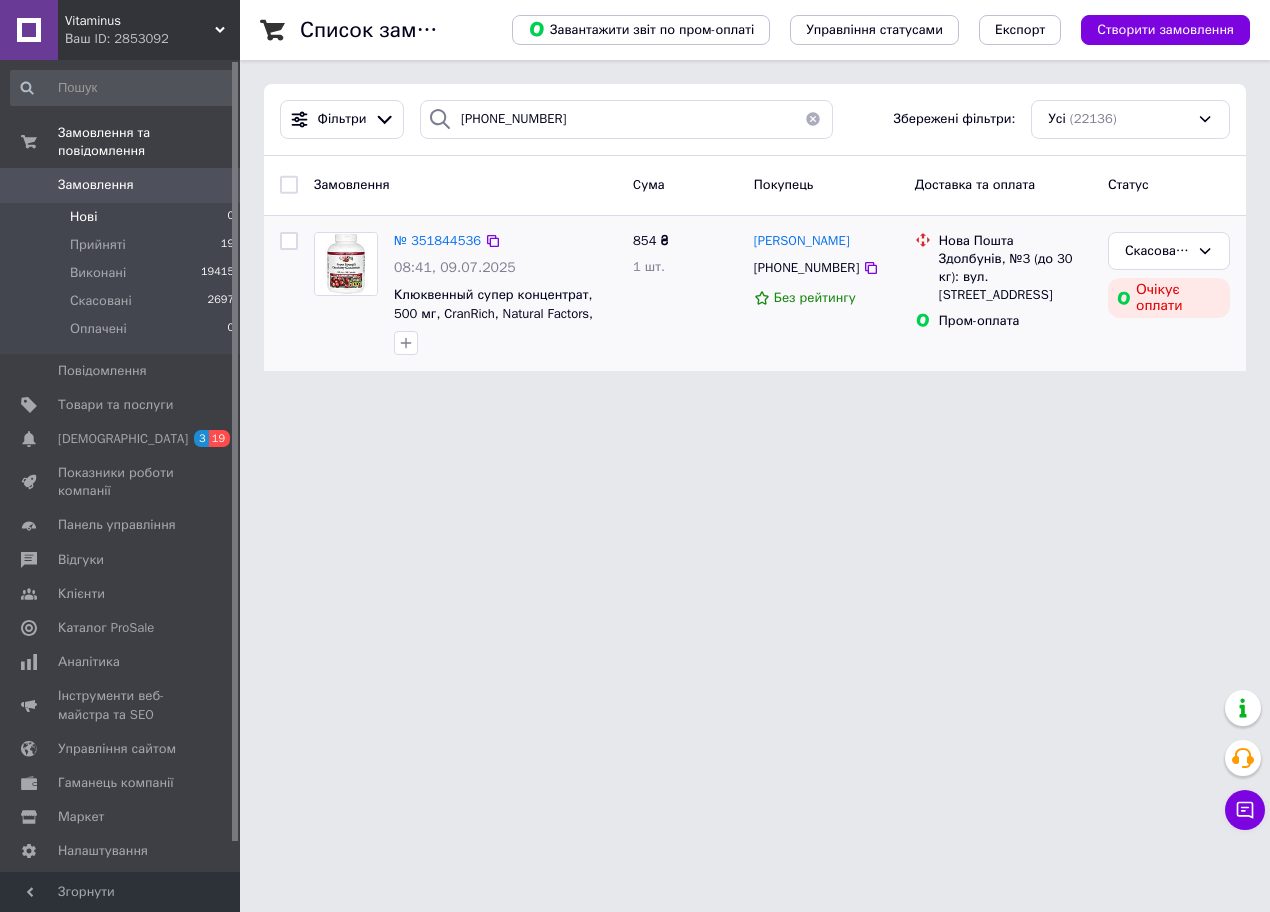 click on "Vitaminus Ваш ID: 2853092 Сайт Vitaminus Кабінет покупця Перевірити стан системи Сторінка на порталі Довідка Вийти Замовлення та повідомлення Замовлення 0 Нові 0 Прийняті 19 Виконані 19415 Скасовані 2697 Оплачені 0 Повідомлення 0 Товари та послуги Сповіщення 3 19 Показники роботи компанії Панель управління Відгуки Клієнти Каталог ProSale Аналітика Інструменти веб-майстра та SEO Управління сайтом Гаманець компанії [PERSON_NAME] Тарифи та рахунки Prom топ Згорнути
Список замовлень   Управління статусами Експорт" at bounding box center (635, 197) 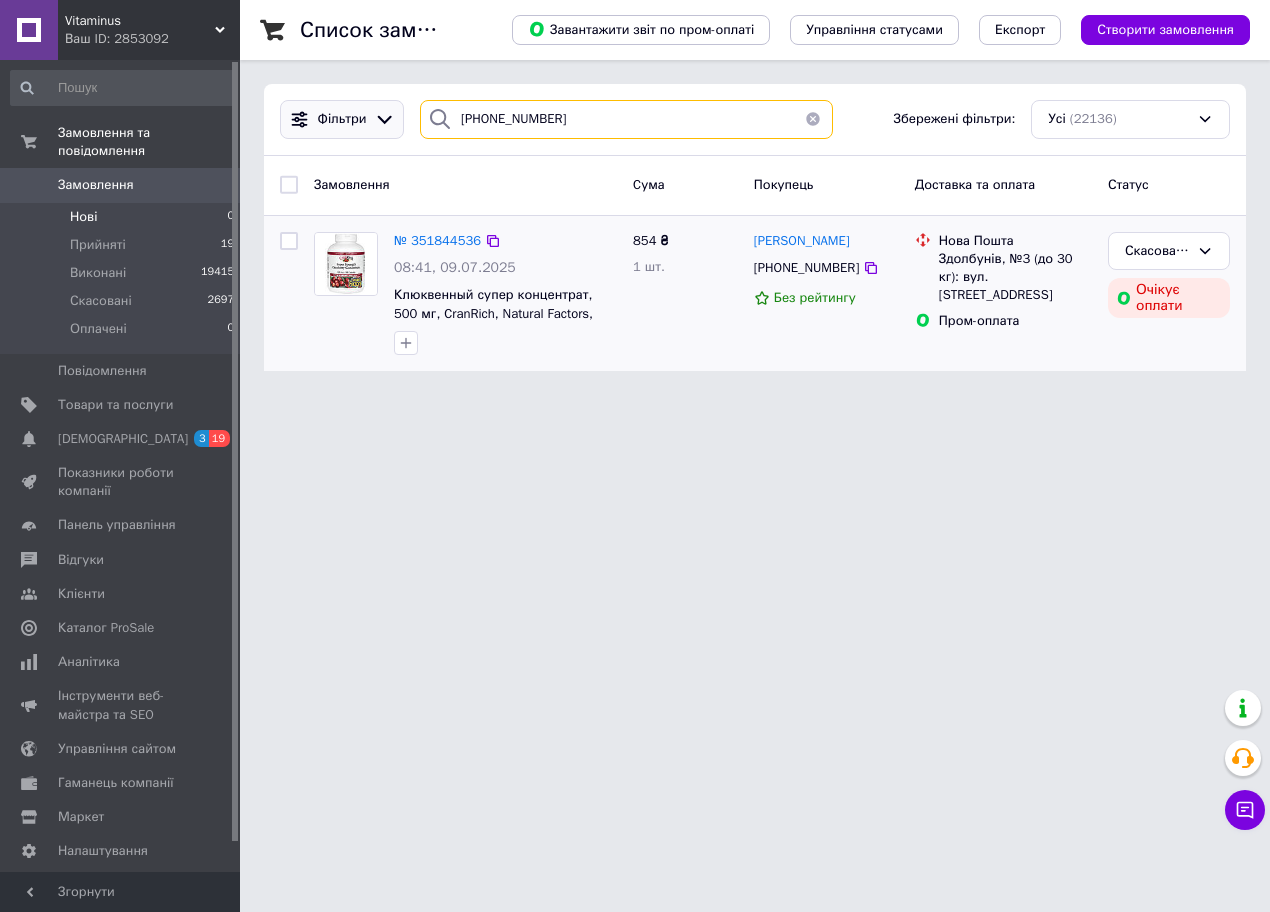 drag, startPoint x: 551, startPoint y: 119, endPoint x: 381, endPoint y: 120, distance: 170.00294 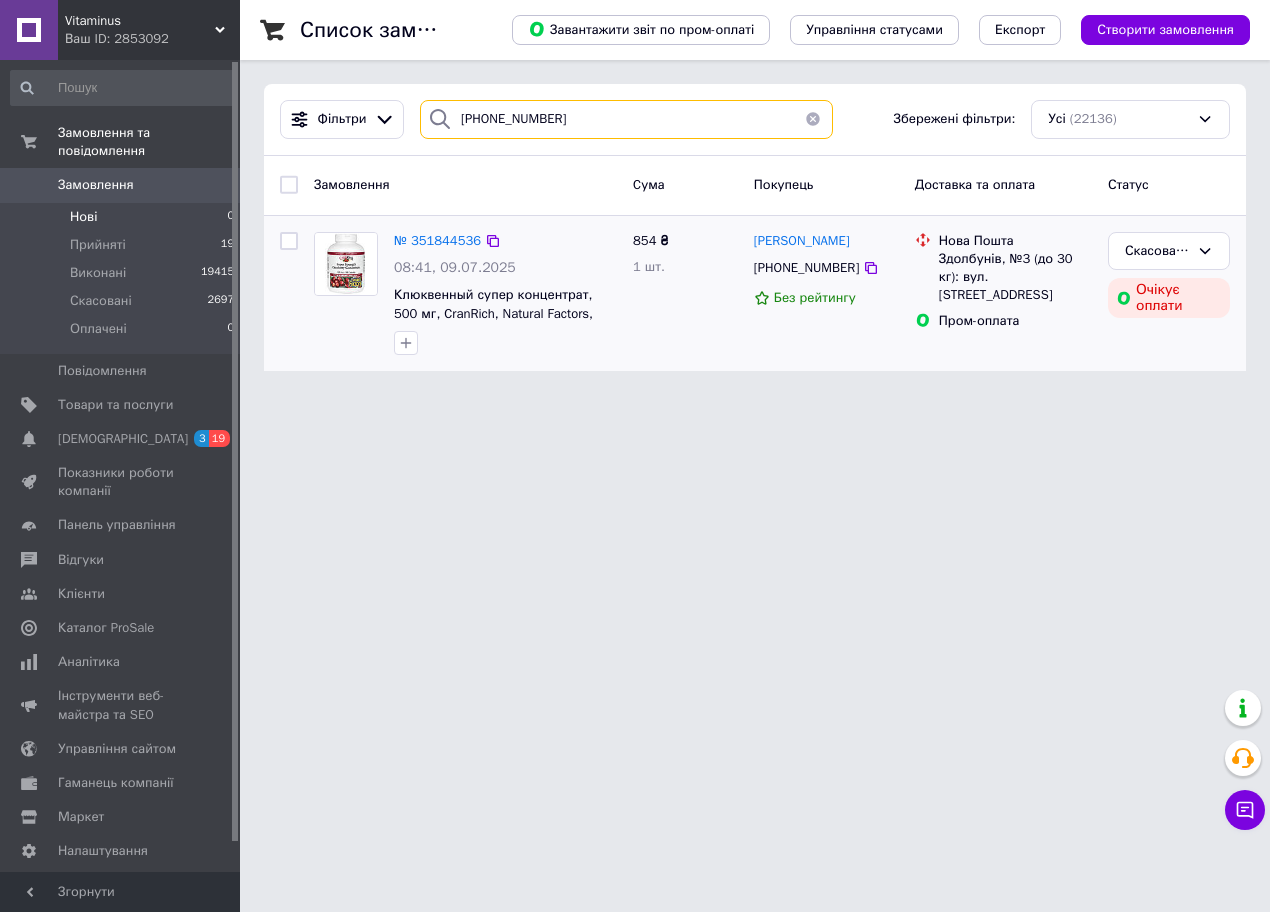 paste on "93)[PHONE_NUMBER]" 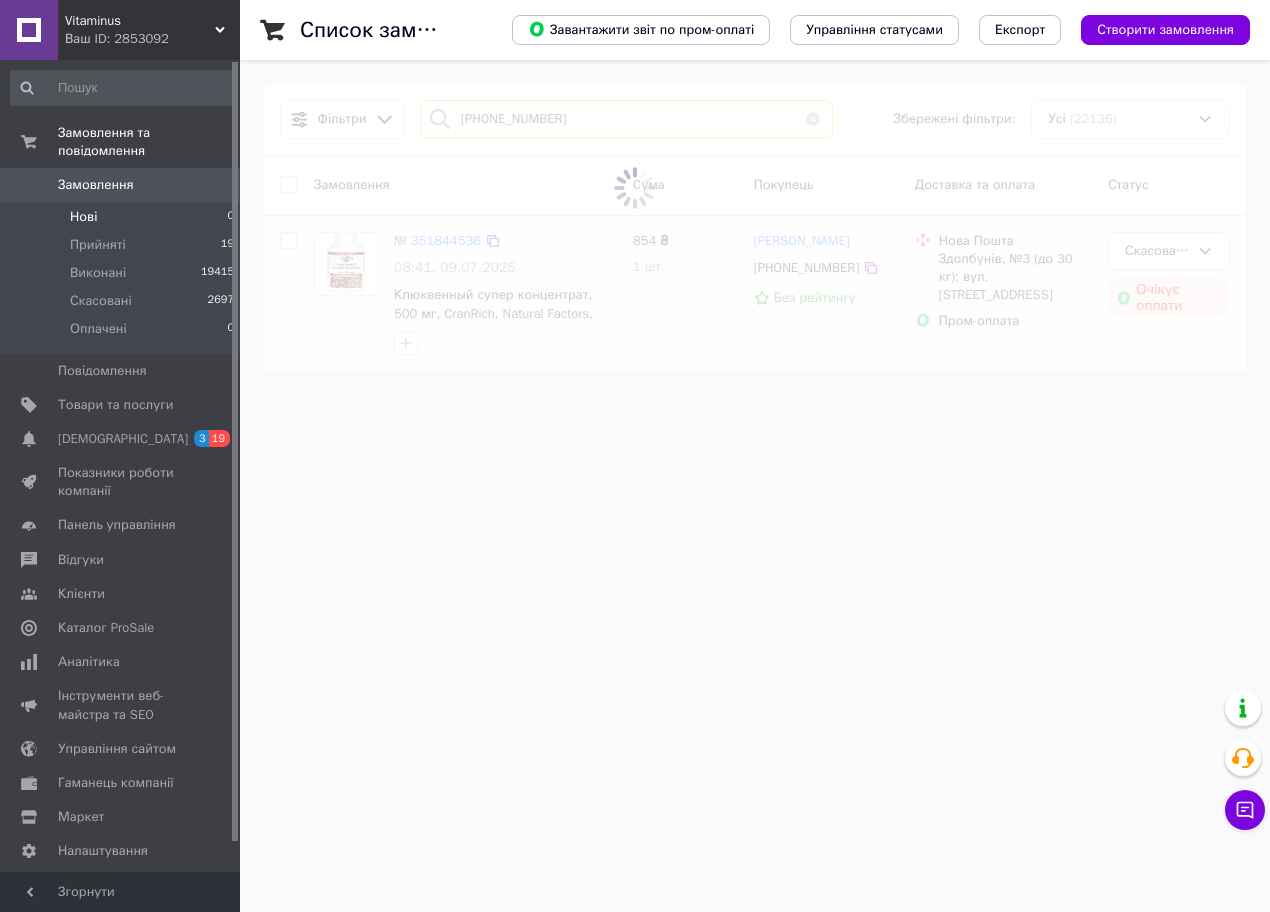type on "[PHONE_NUMBER]" 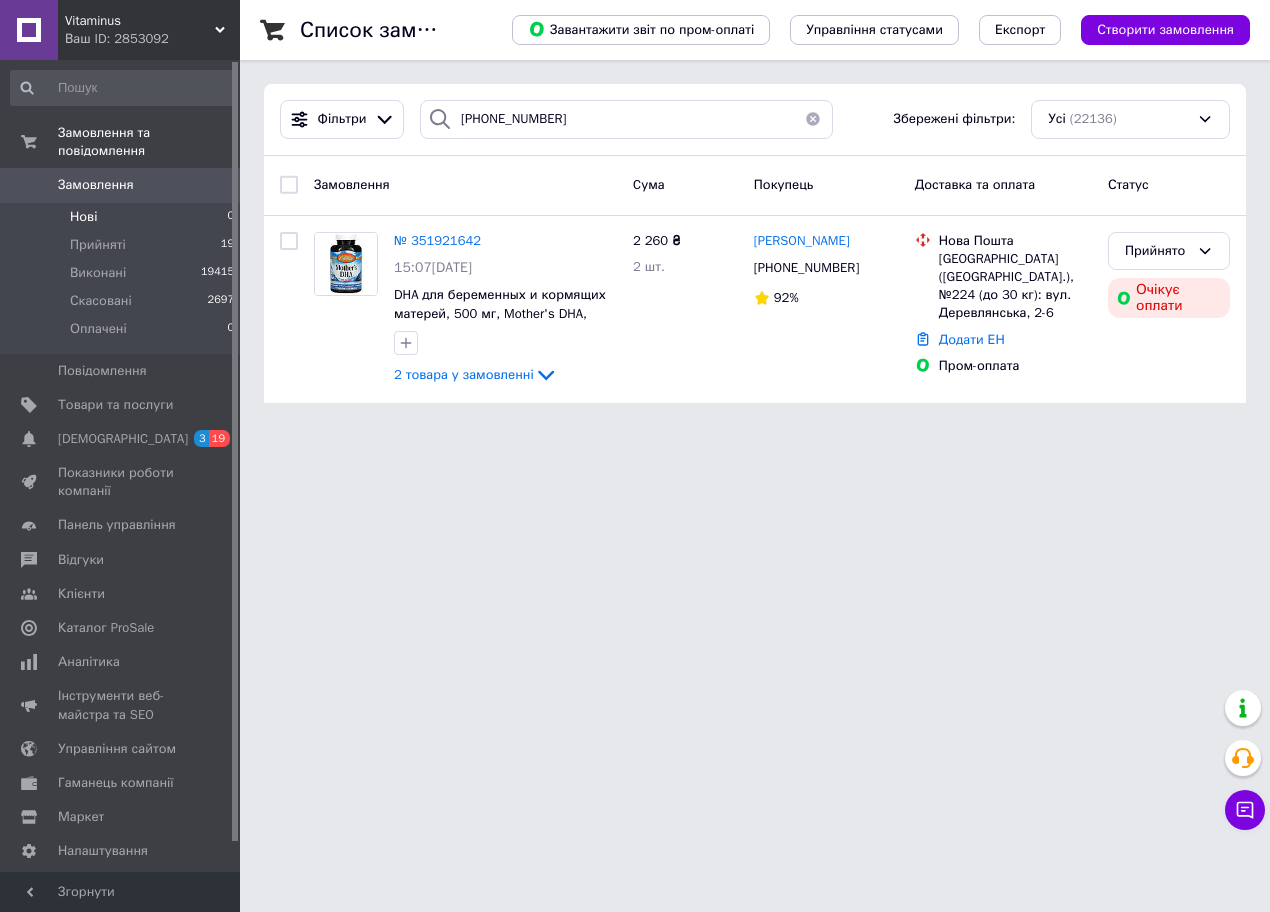 click on "Vitaminus Ваш ID: 2853092 Сайт Vitaminus Кабінет покупця Перевірити стан системи Сторінка на порталі Довідка Вийти Замовлення та повідомлення Замовлення 0 Нові 0 Прийняті 19 Виконані 19415 Скасовані 2697 Оплачені 0 Повідомлення 0 Товари та послуги Сповіщення 3 19 Показники роботи компанії Панель управління Відгуки Клієнти Каталог ProSale Аналітика Інструменти веб-майстра та SEO Управління сайтом Гаманець компанії [PERSON_NAME] Тарифи та рахунки Prom топ Згорнути
Список замовлень   Управління статусами Експорт" at bounding box center (635, 213) 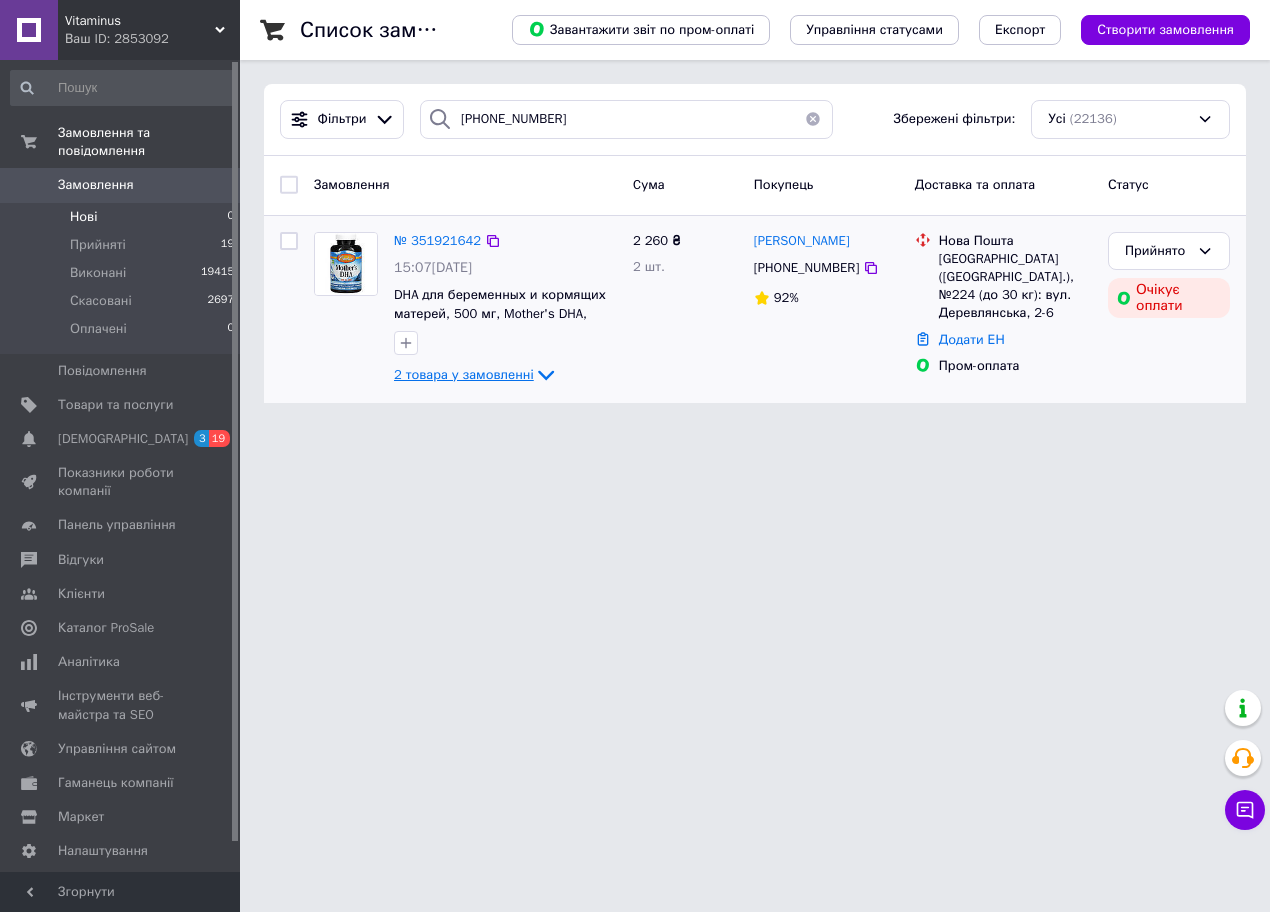 click on "2 товара у замовленні" at bounding box center (464, 374) 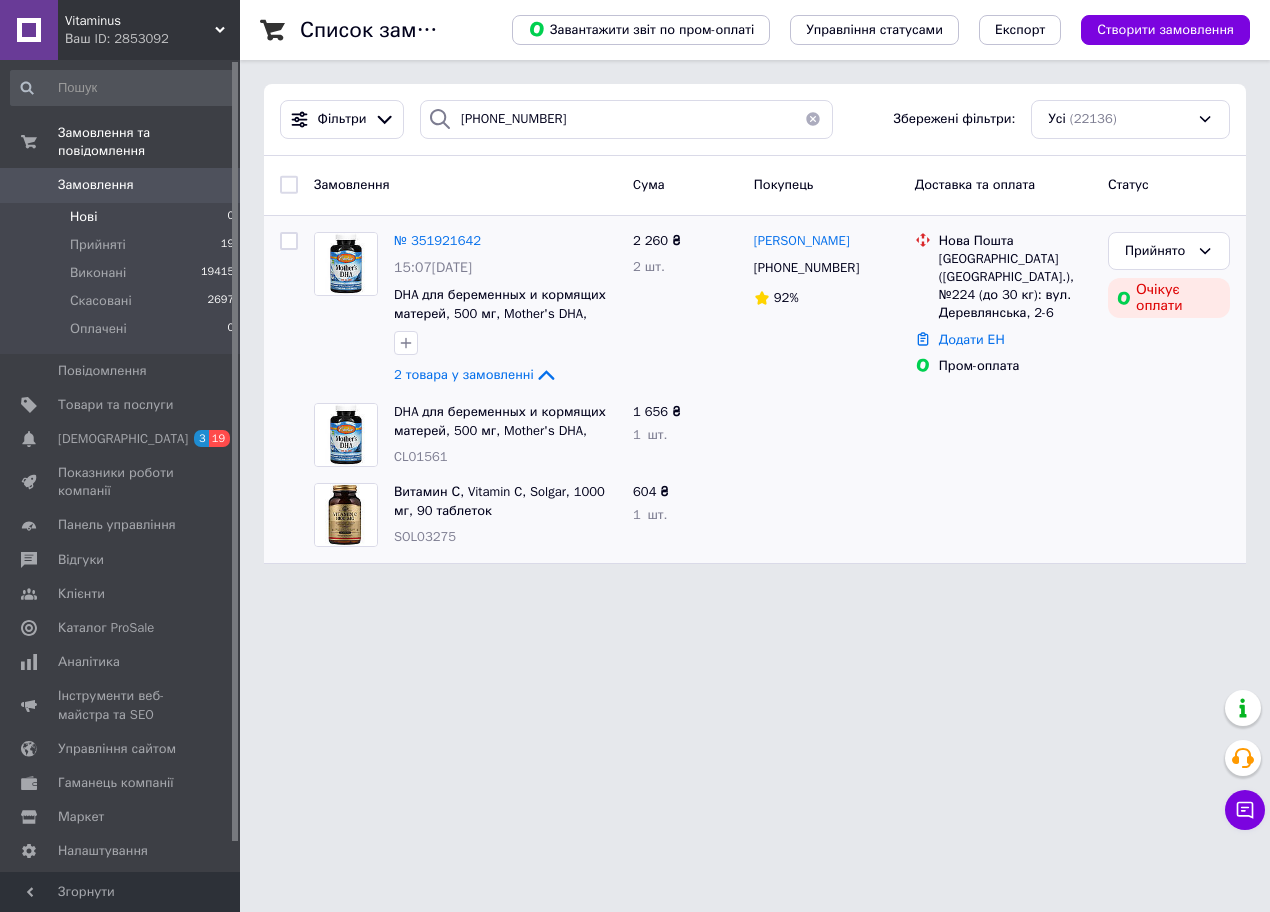click on "Vitaminus Ваш ID: 2853092 Сайт Vitaminus Кабінет покупця Перевірити стан системи Сторінка на порталі Довідка Вийти Замовлення та повідомлення Замовлення 0 Нові 0 Прийняті 19 Виконані 19415 Скасовані 2697 Оплачені 0 Повідомлення 0 Товари та послуги Сповіщення 3 19 Показники роботи компанії Панель управління Відгуки Клієнти Каталог ProSale Аналітика Інструменти веб-майстра та SEO Управління сайтом Гаманець компанії [PERSON_NAME] Тарифи та рахунки Prom топ Згорнути
Список замовлень   Управління статусами Експорт" at bounding box center (635, 294) 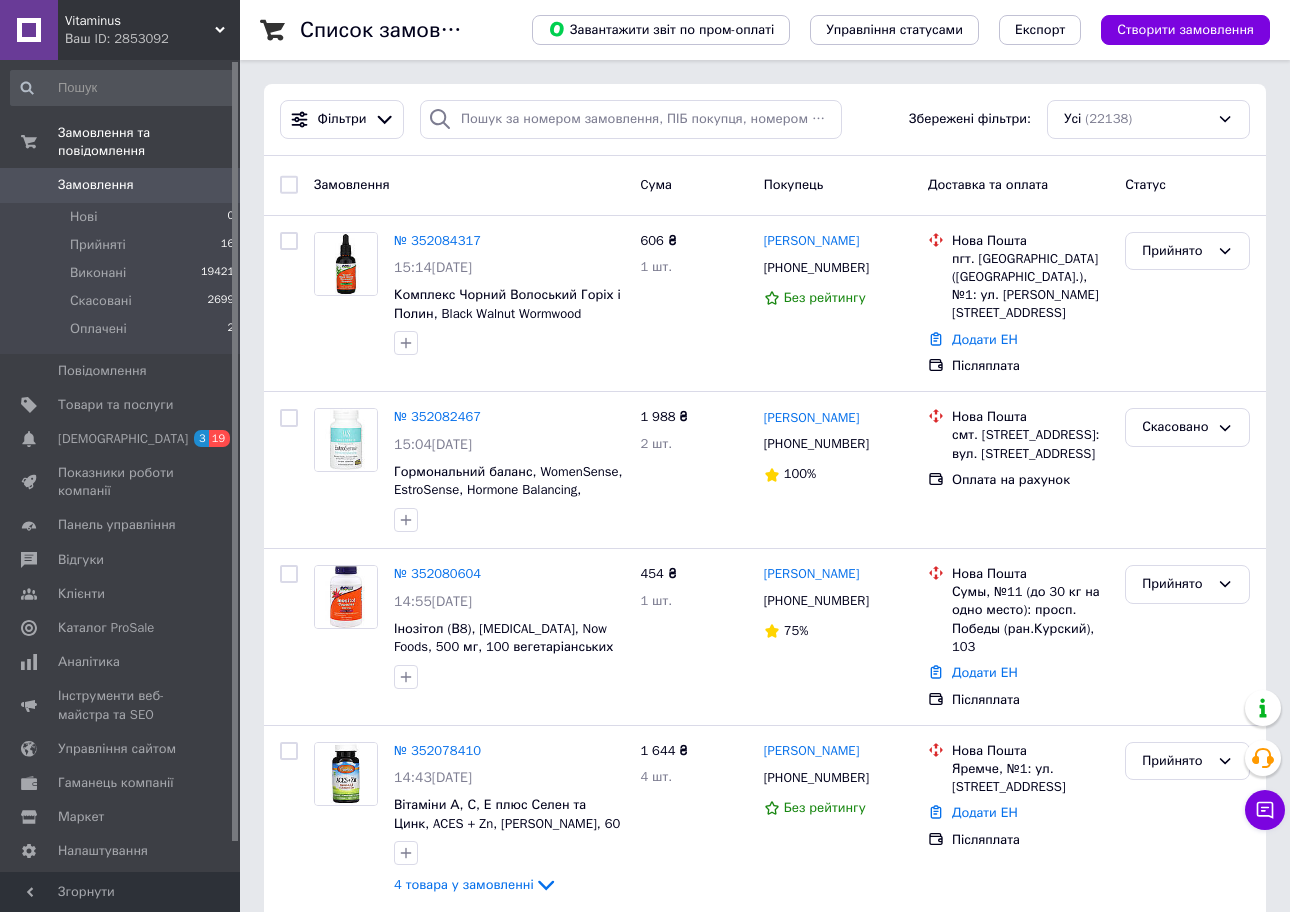 click on "Замовлення" at bounding box center [96, 185] 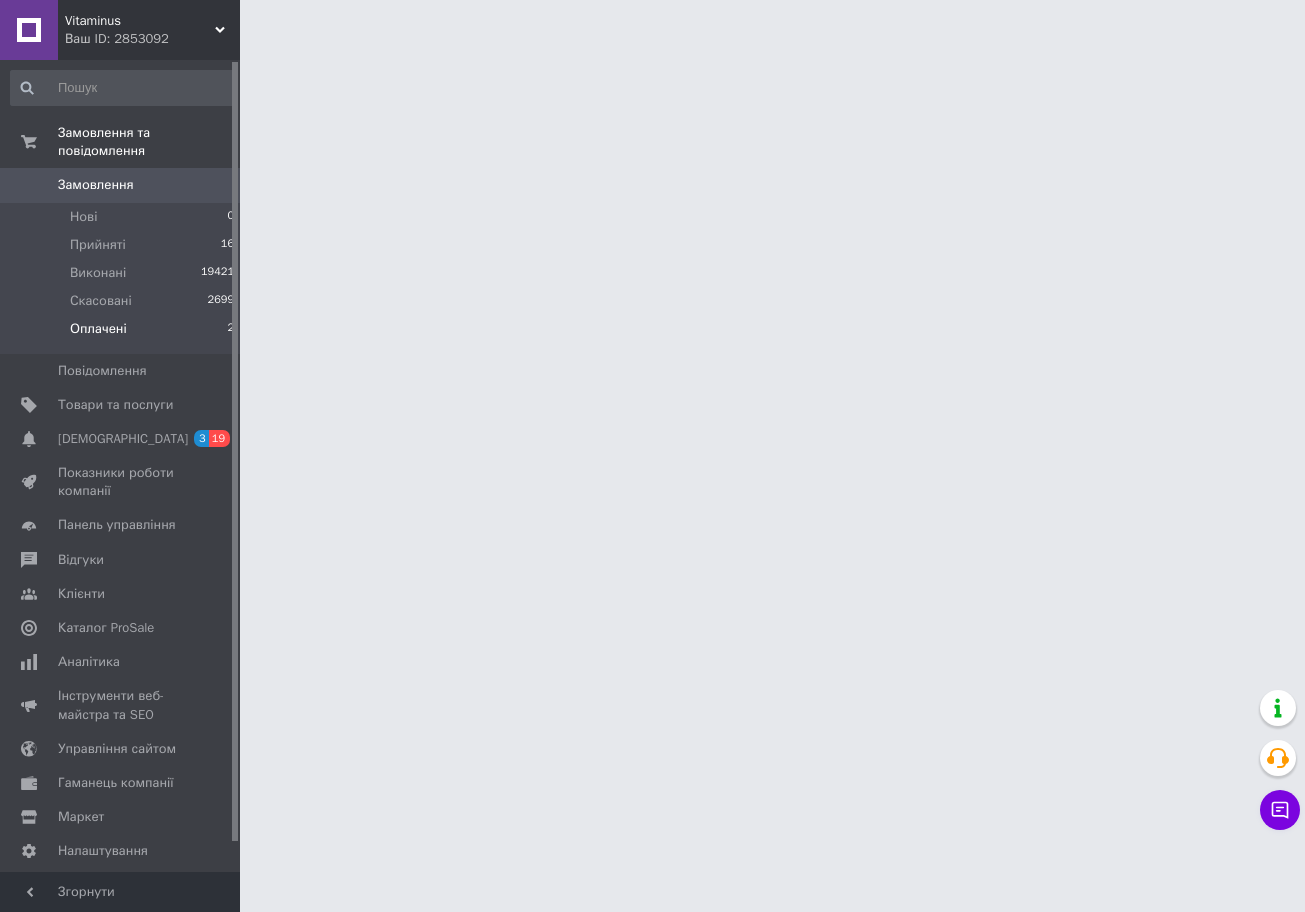 click on "Оплачені" at bounding box center (98, 329) 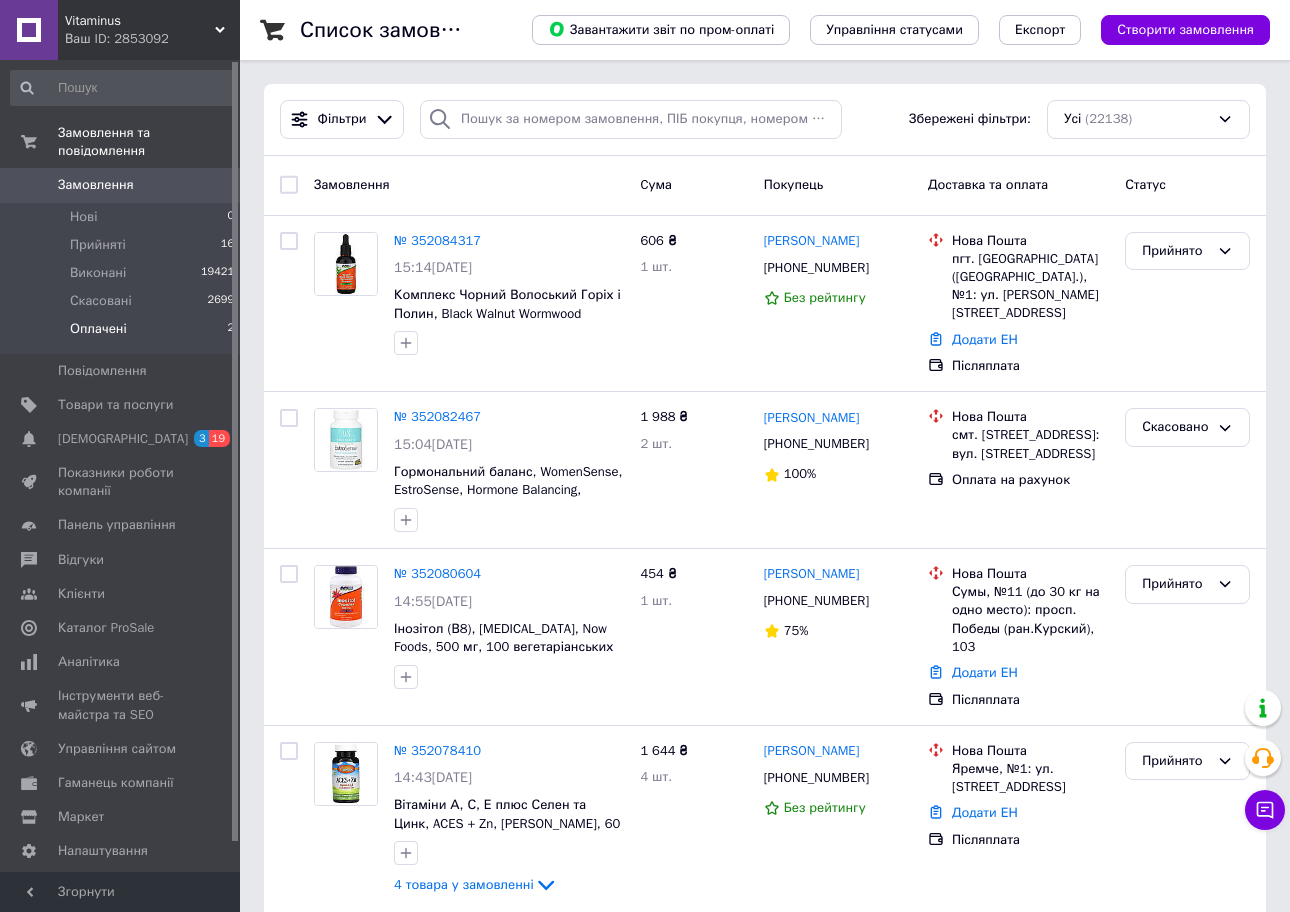 click on "Оплачені" at bounding box center (98, 329) 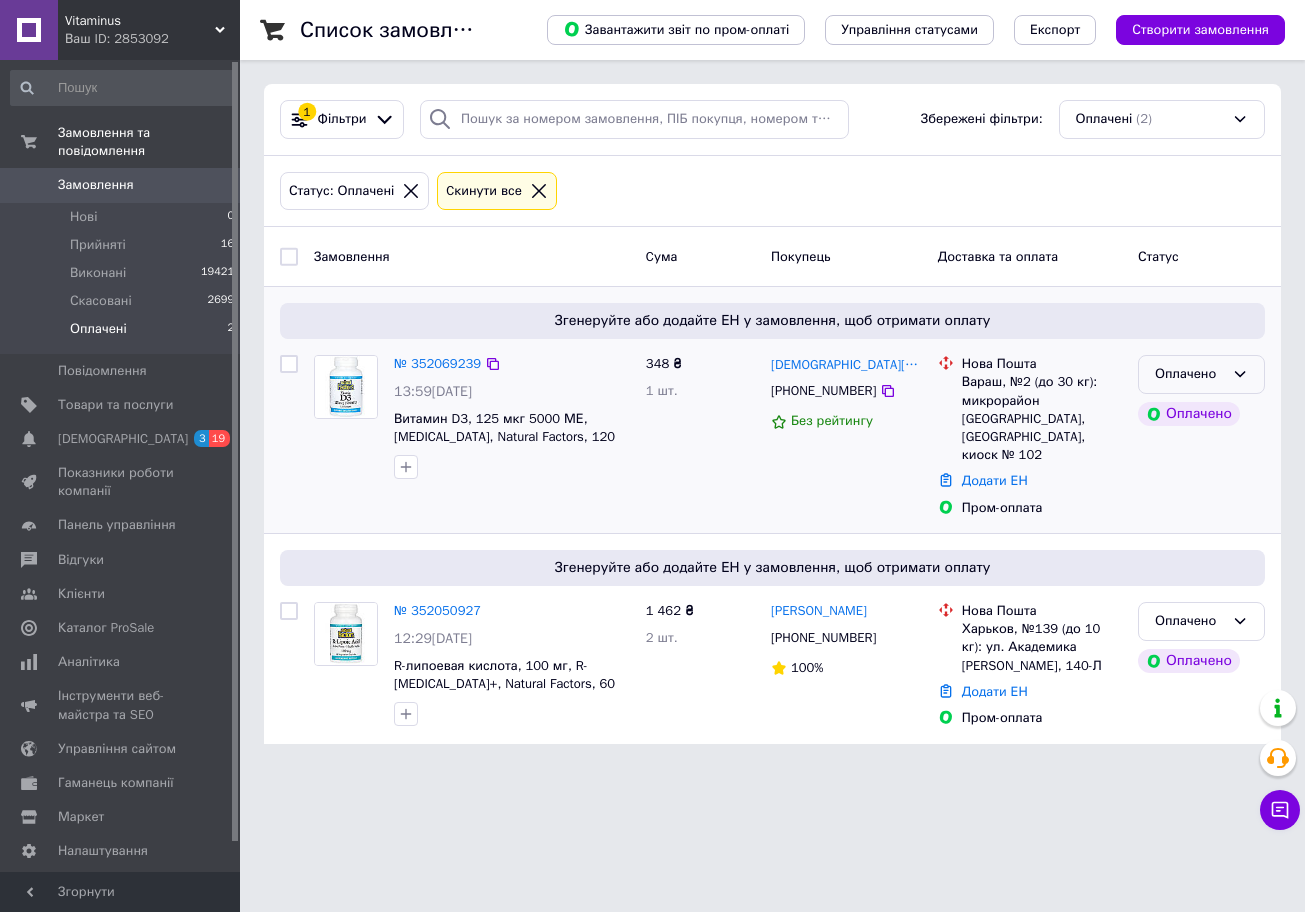 click on "Оплачено" at bounding box center [1189, 374] 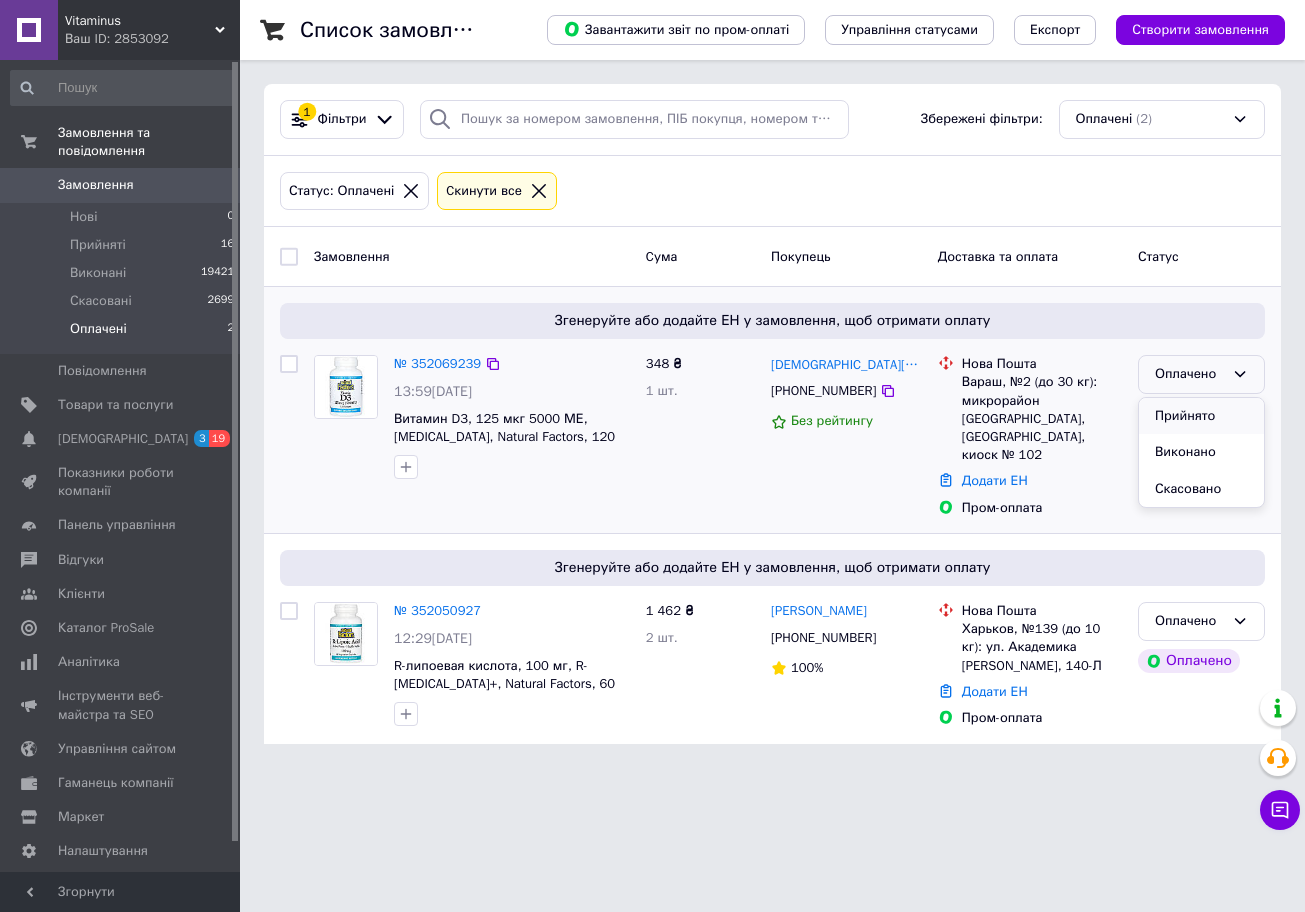 click on "Прийнято" at bounding box center [1201, 416] 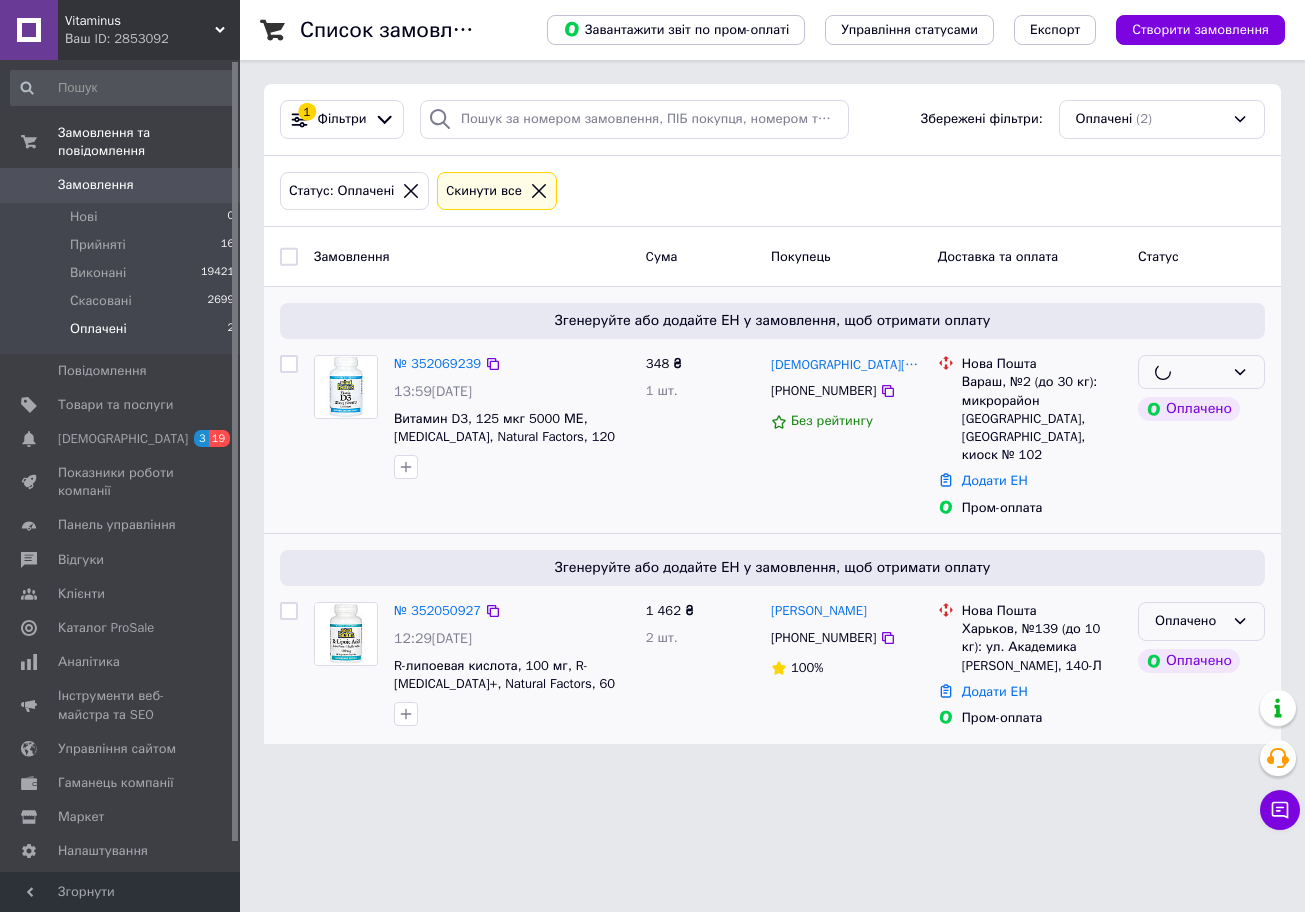 click on "Оплачено" at bounding box center (1189, 621) 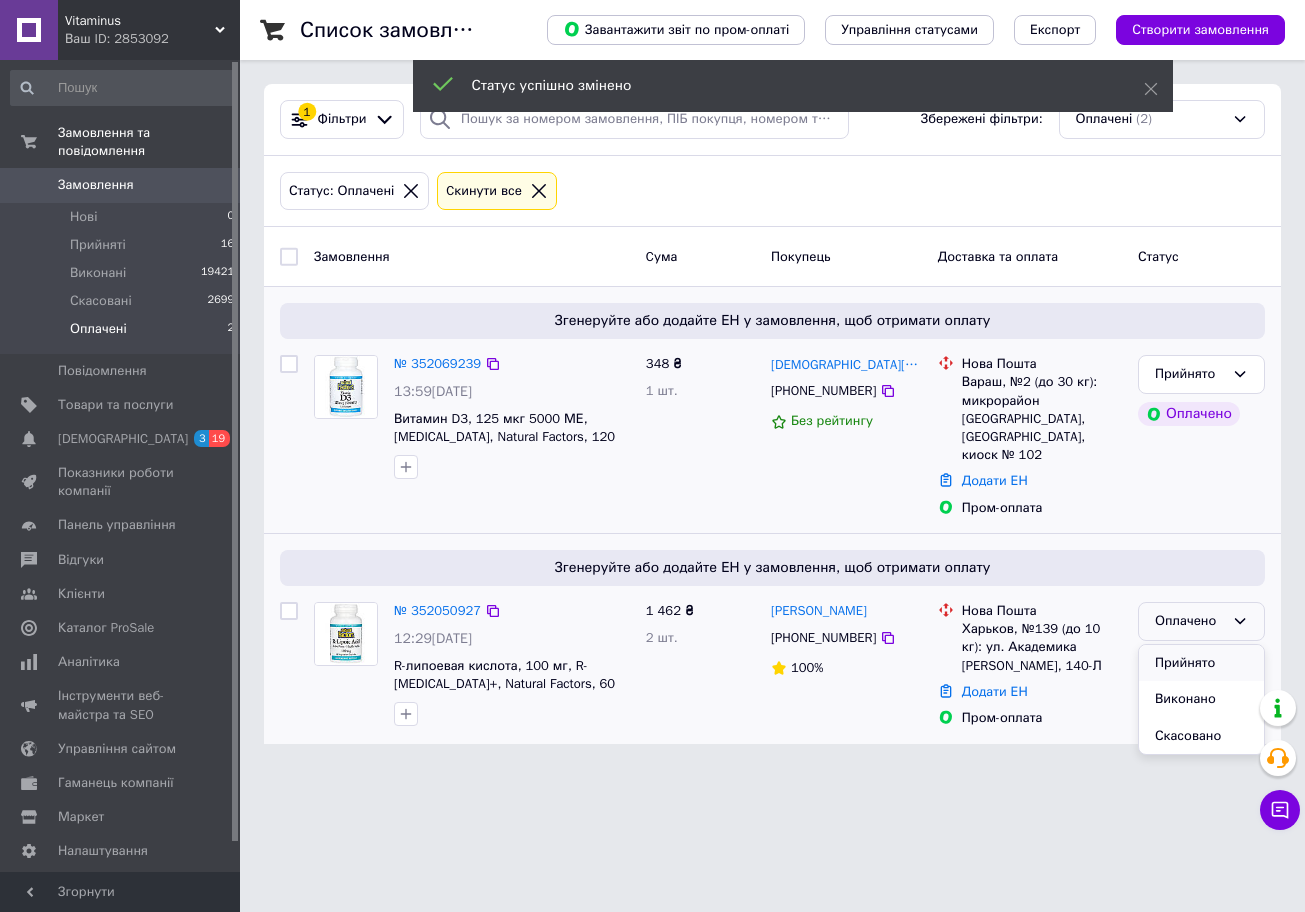 click on "Прийнято" at bounding box center (1201, 663) 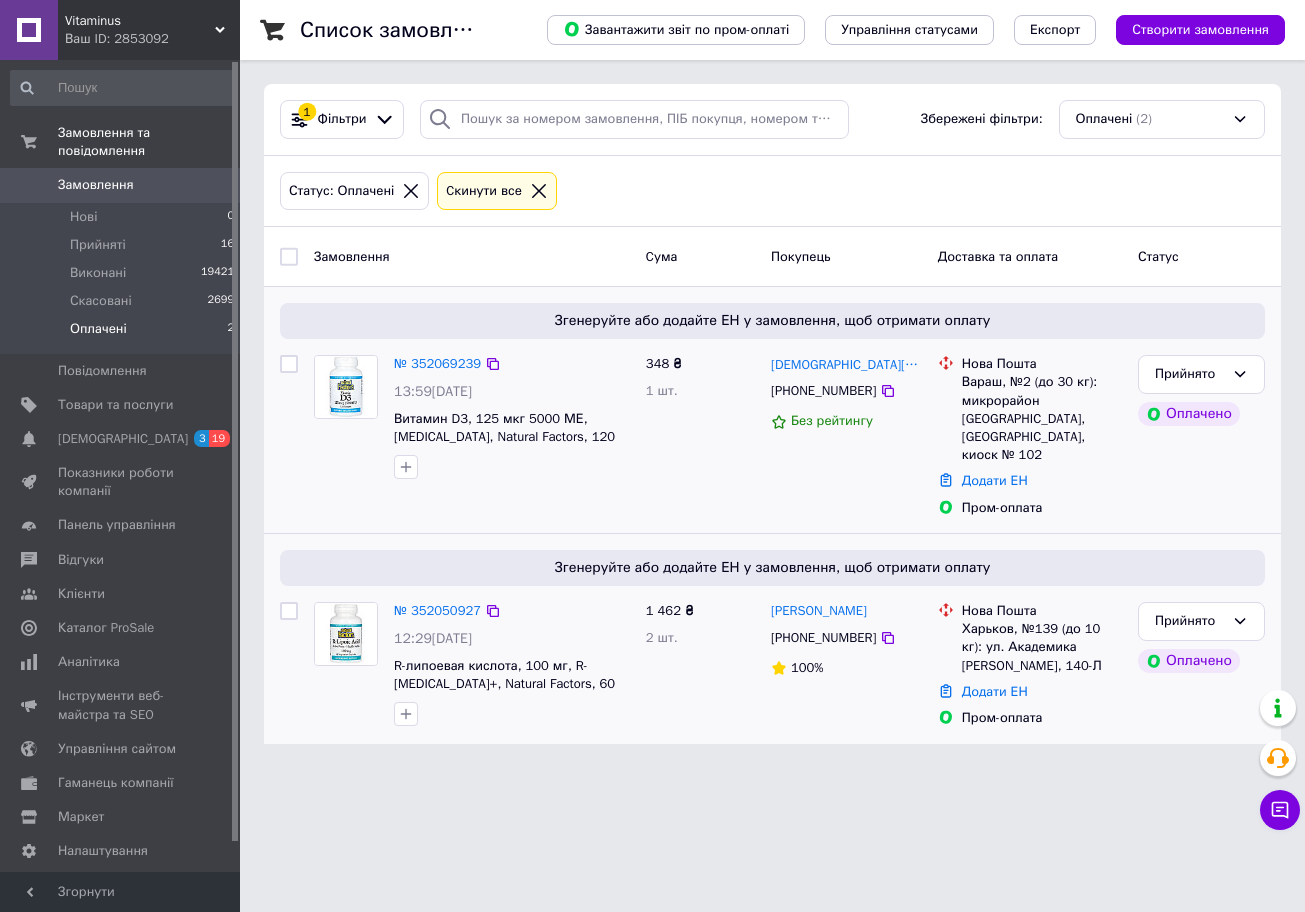 click on "Замовлення" at bounding box center (96, 185) 